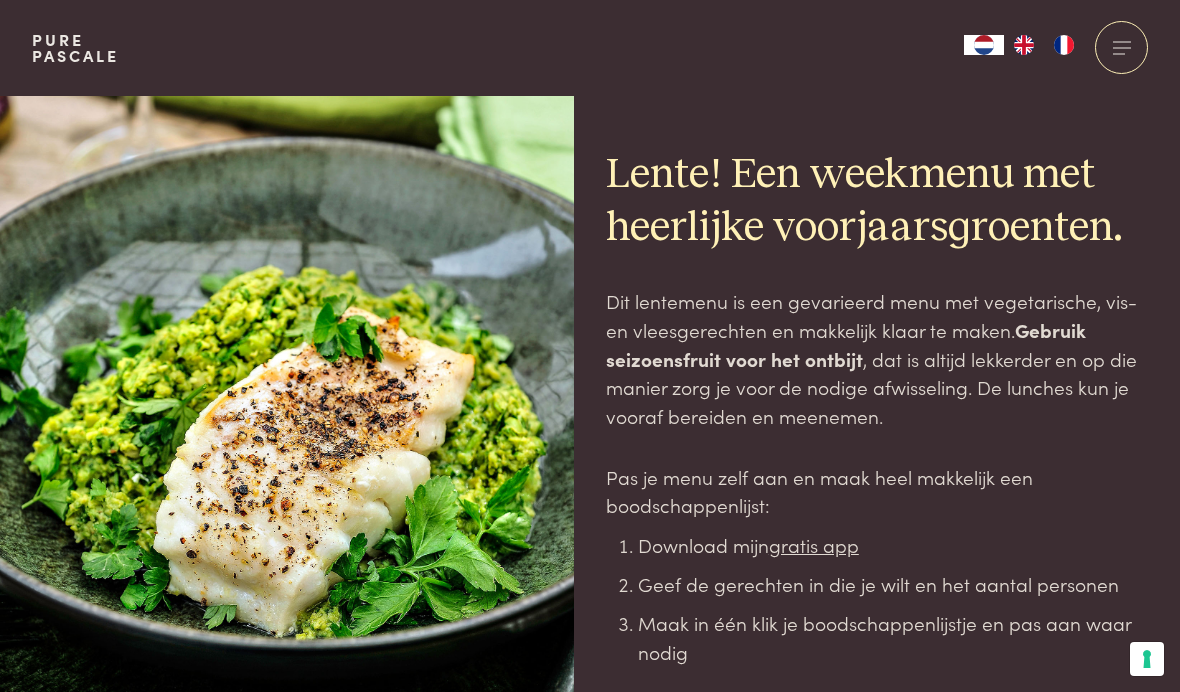 scroll, scrollTop: 0, scrollLeft: 0, axis: both 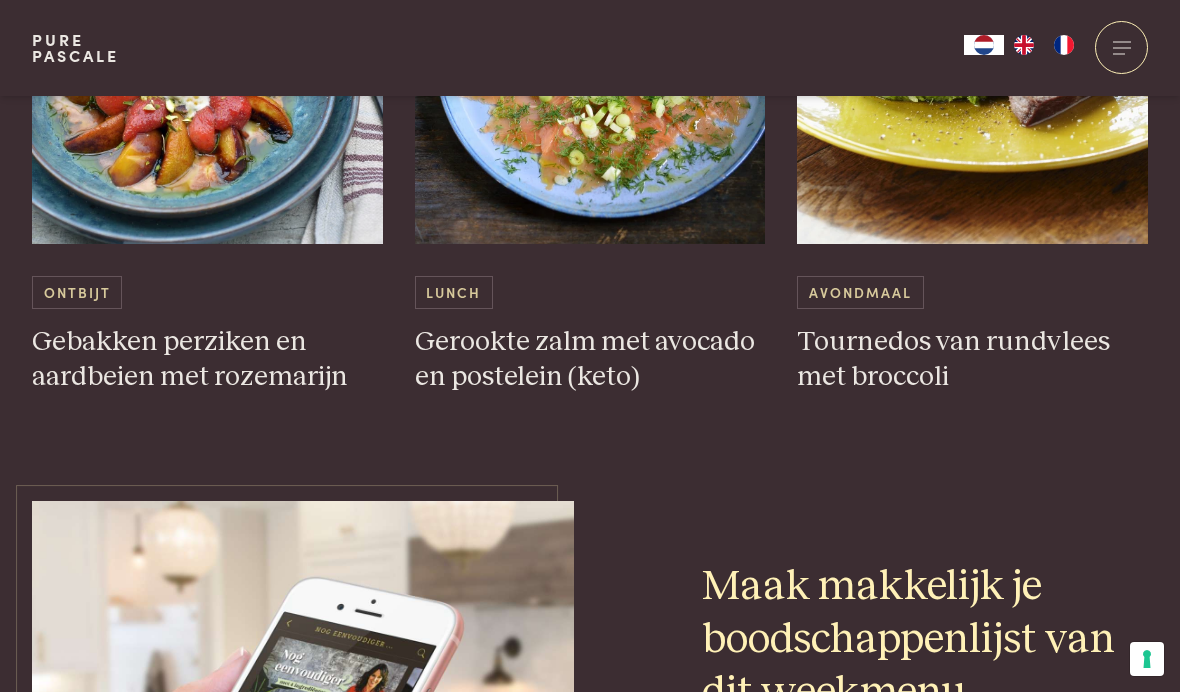 click at bounding box center [1121, 47] 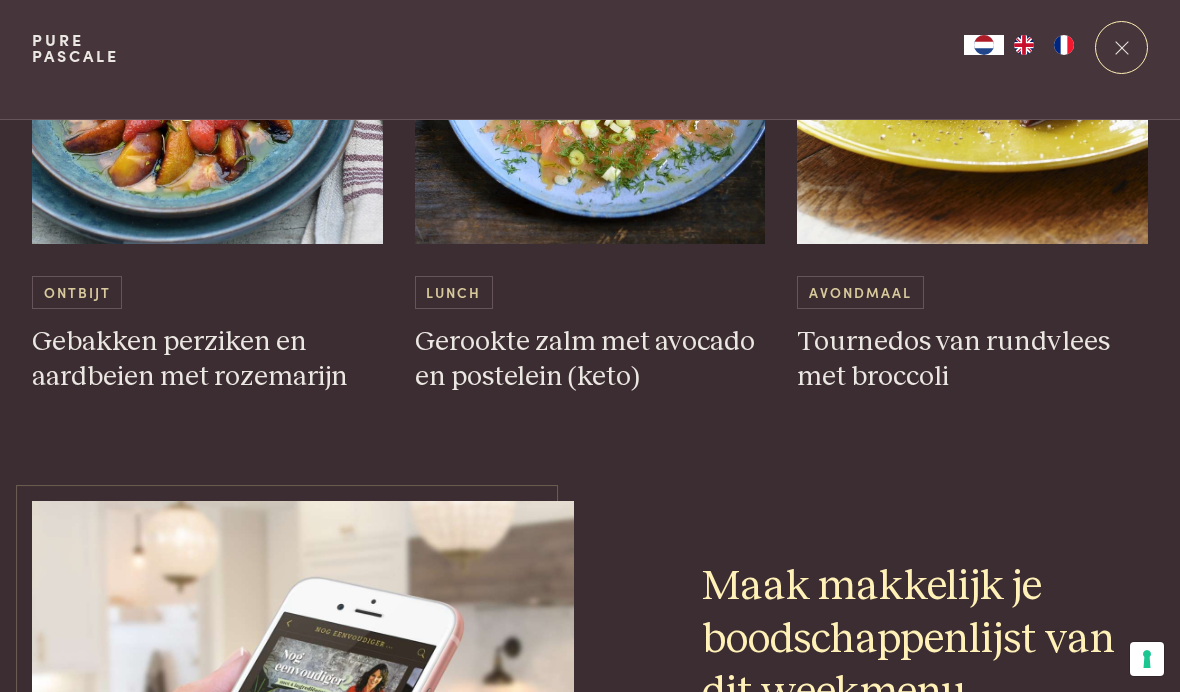 scroll, scrollTop: 0, scrollLeft: 0, axis: both 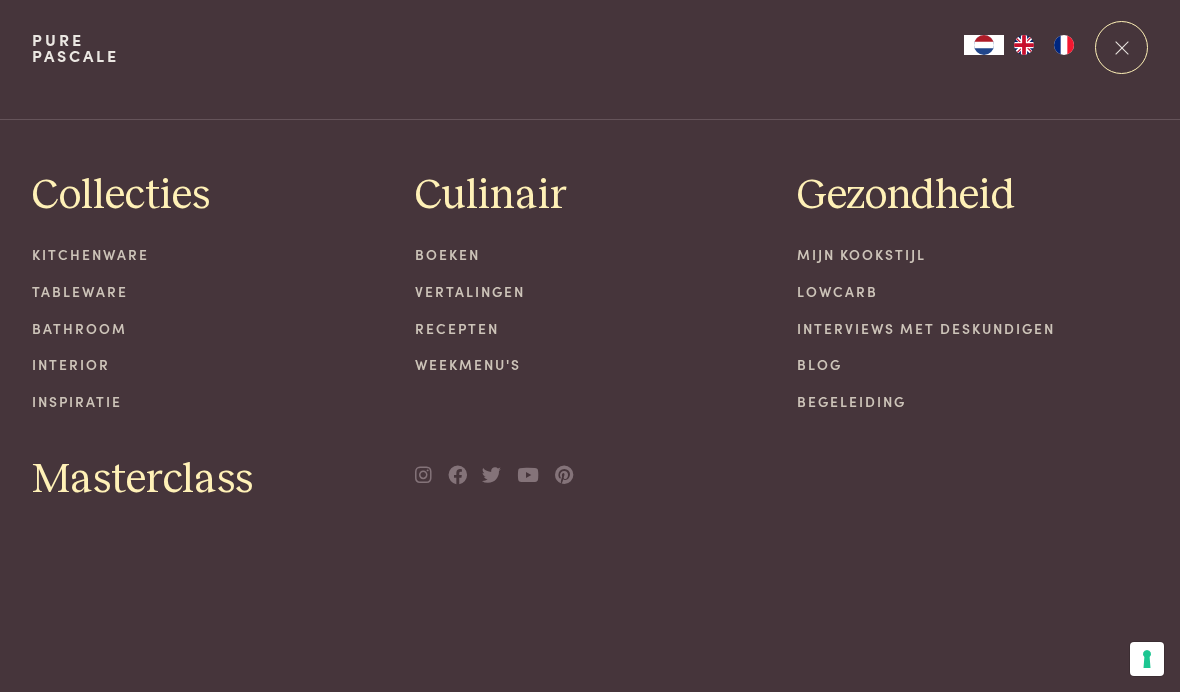 click on "Recepten" at bounding box center [590, 328] 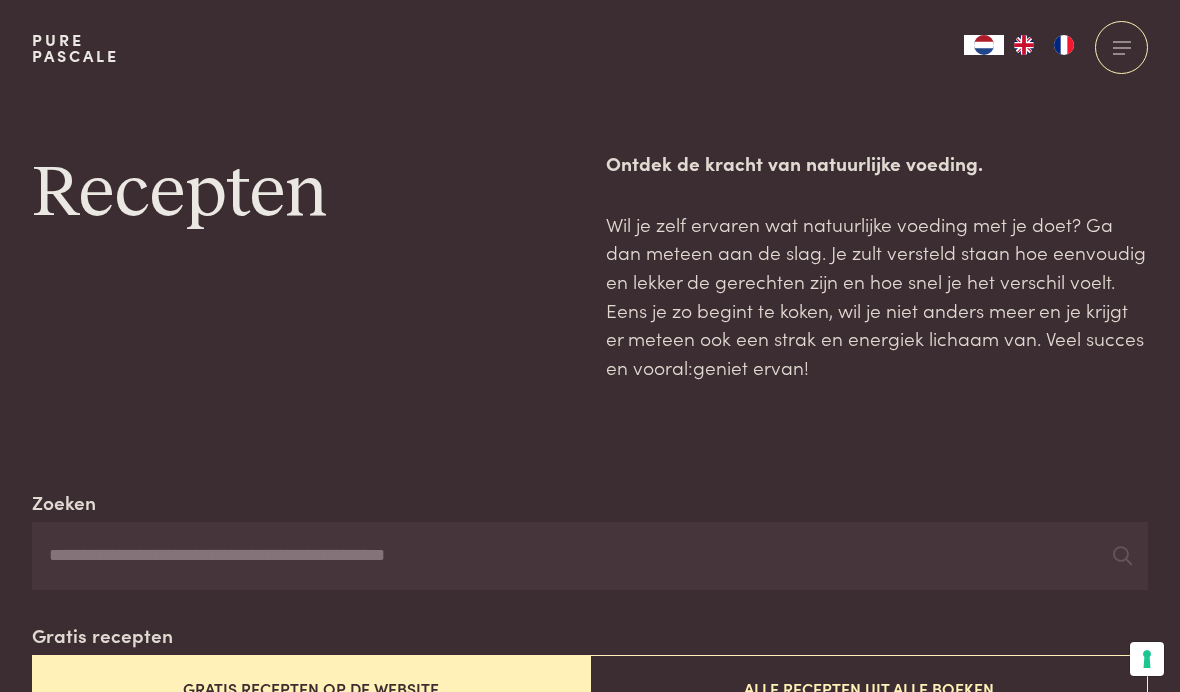 scroll, scrollTop: 0, scrollLeft: 0, axis: both 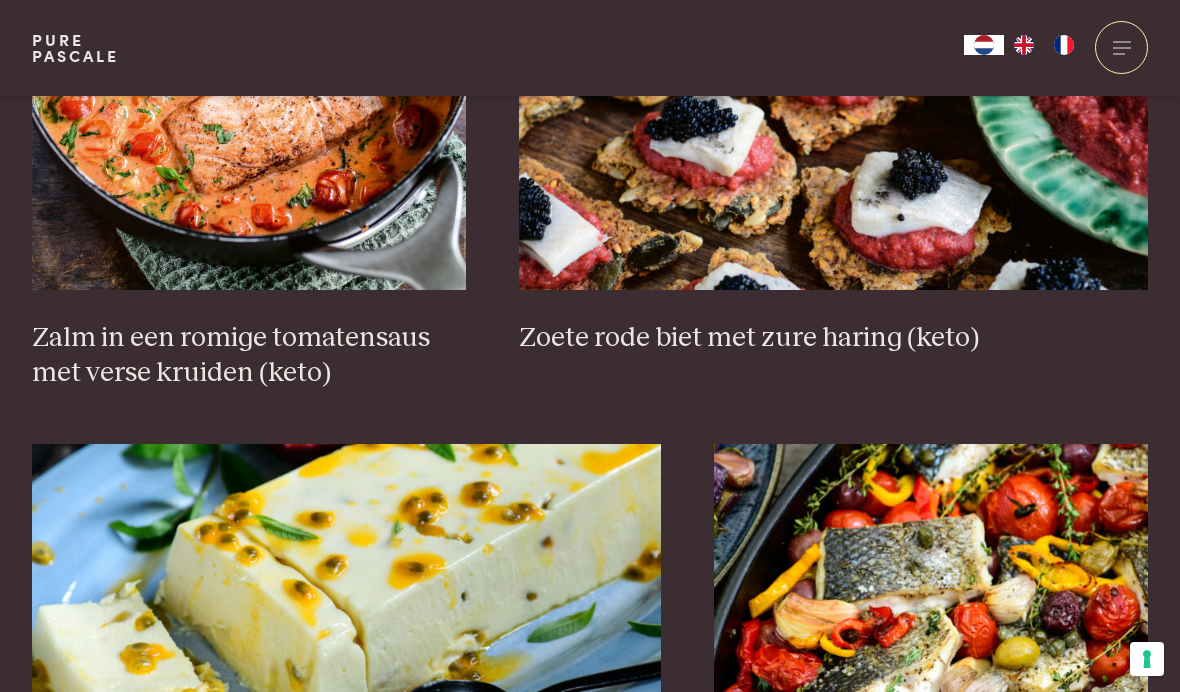 click on "Zalm in een romige tomatensaus met verse kruiden (keto)" at bounding box center (249, 355) 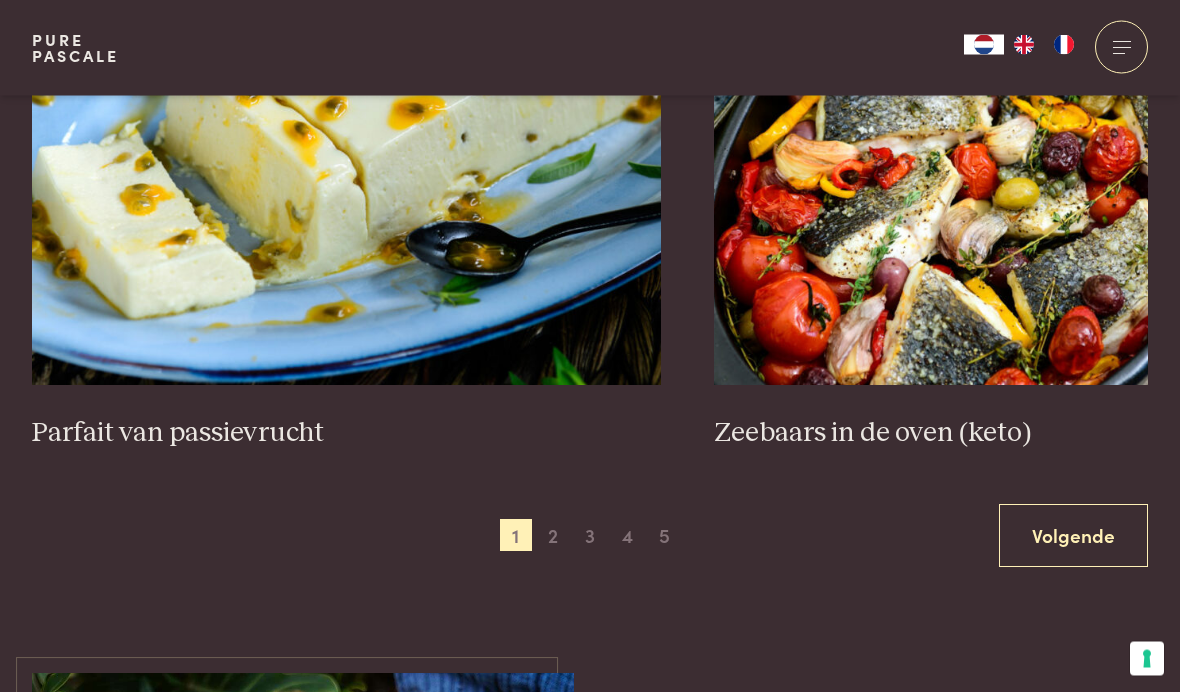 scroll, scrollTop: 3530, scrollLeft: 0, axis: vertical 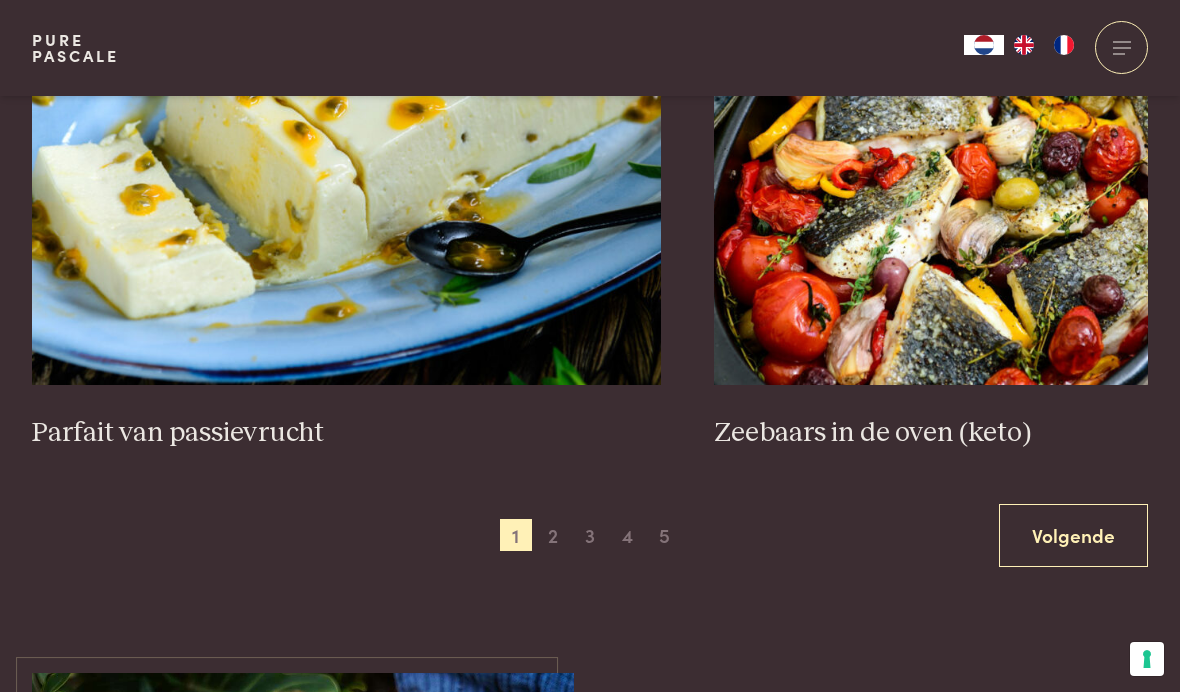 click on "Volgende" at bounding box center (1073, 535) 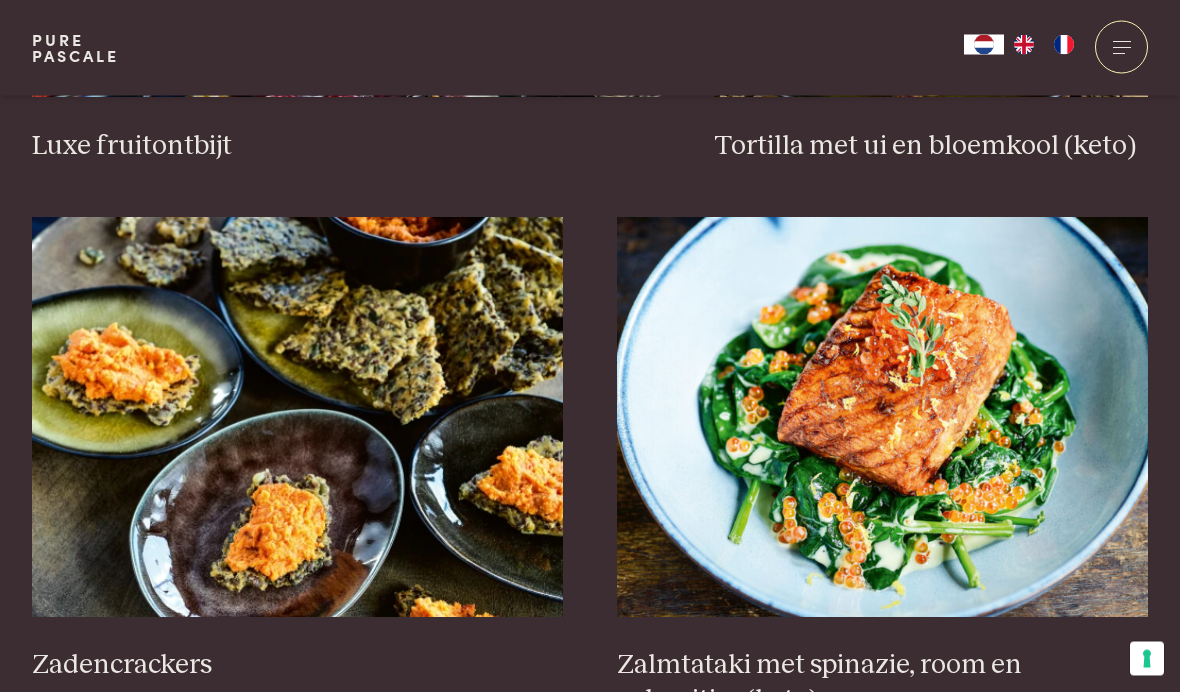 scroll, scrollTop: 2261, scrollLeft: 0, axis: vertical 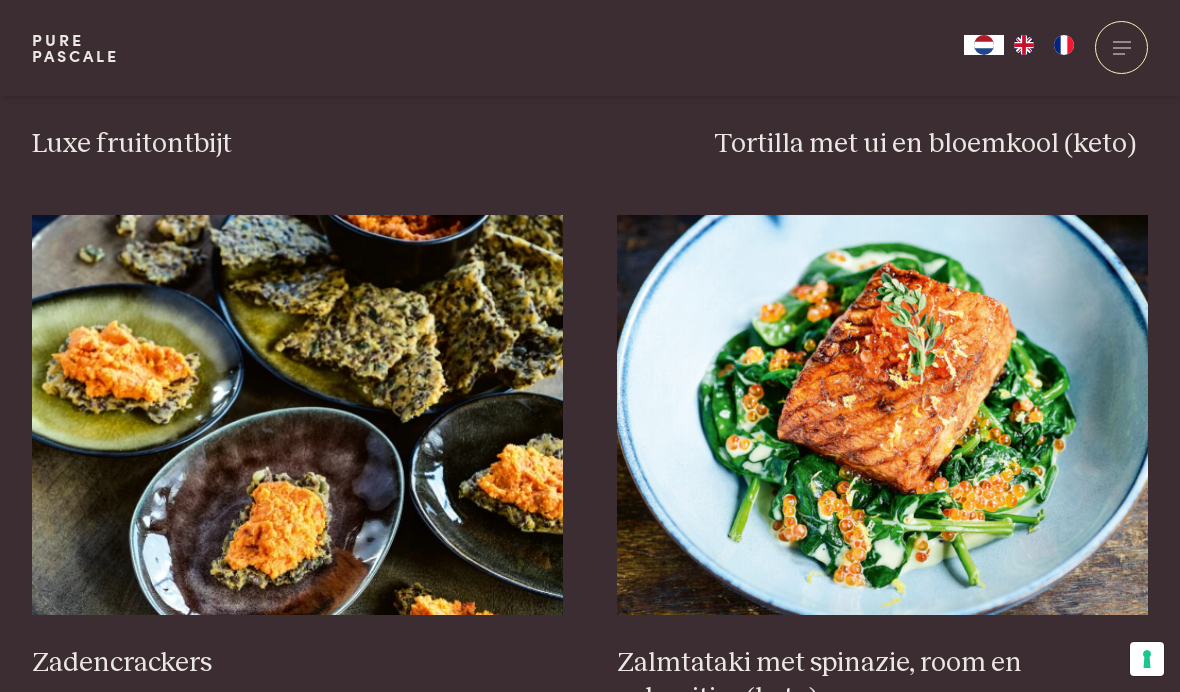 click on "Zadencrackers" at bounding box center (298, 663) 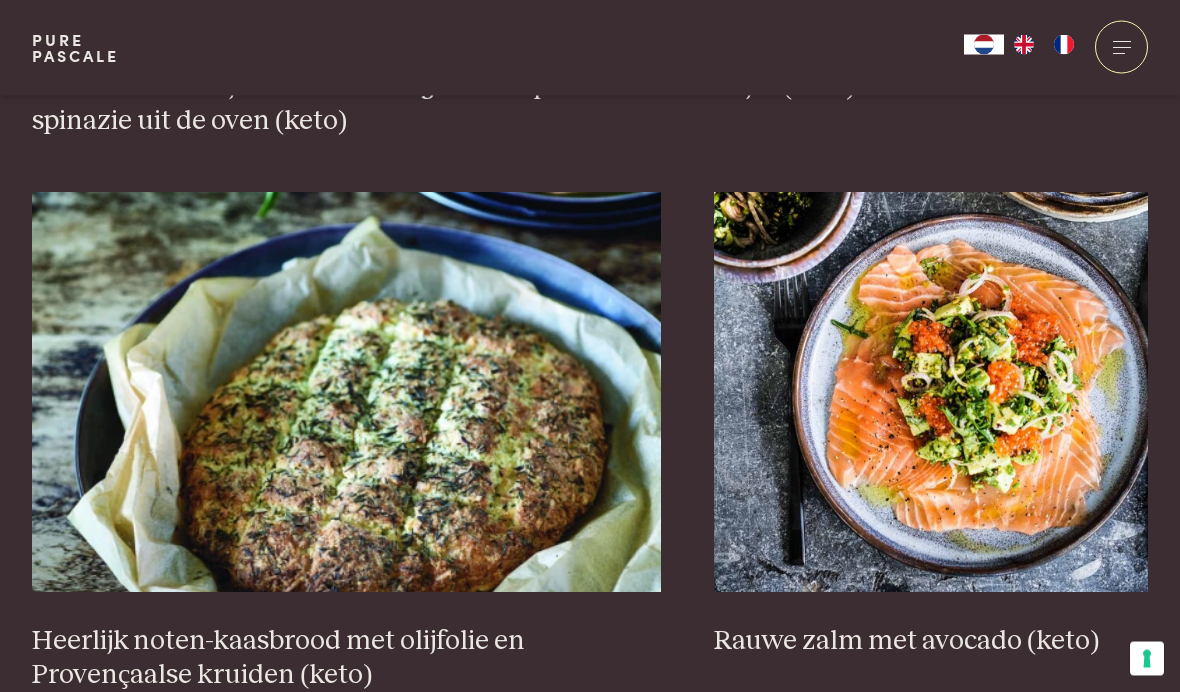 scroll, scrollTop: 3393, scrollLeft: 0, axis: vertical 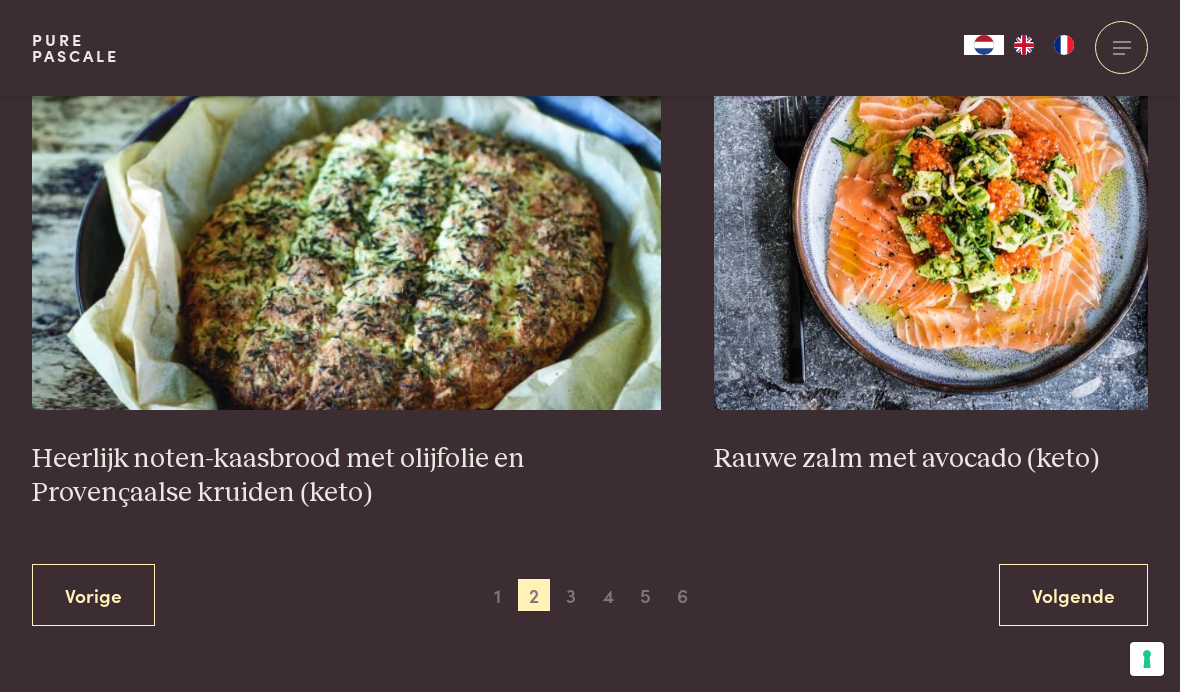 click on "Volgende" at bounding box center [1073, 595] 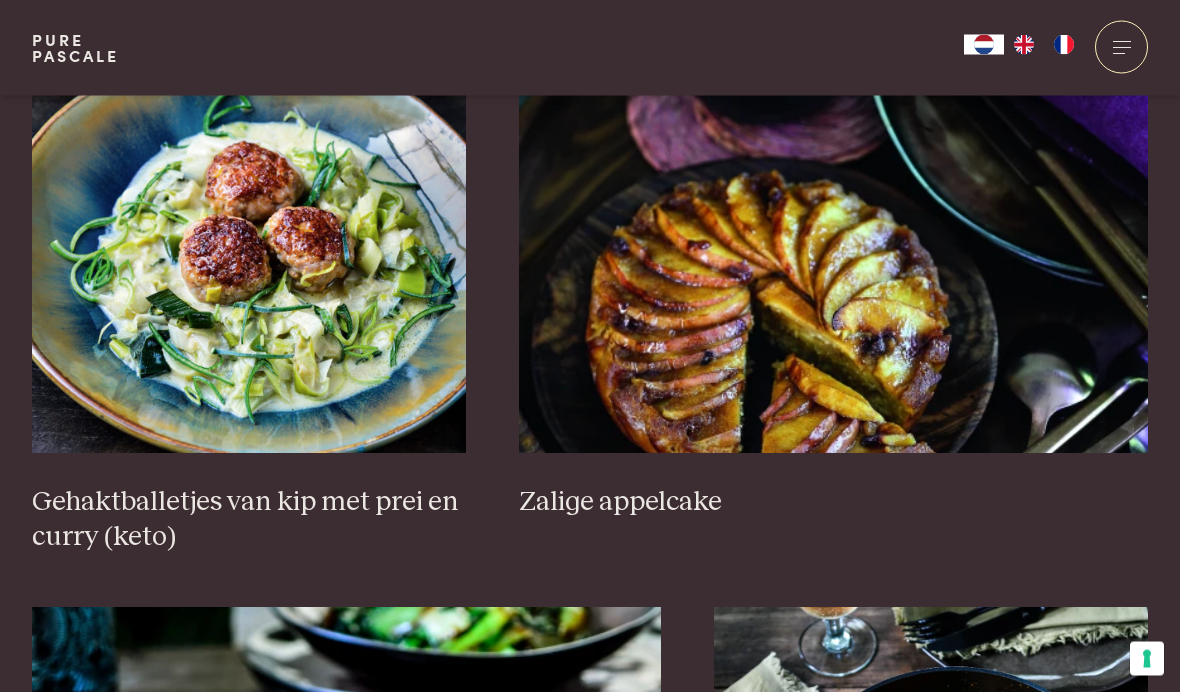 scroll, scrollTop: 3012, scrollLeft: 0, axis: vertical 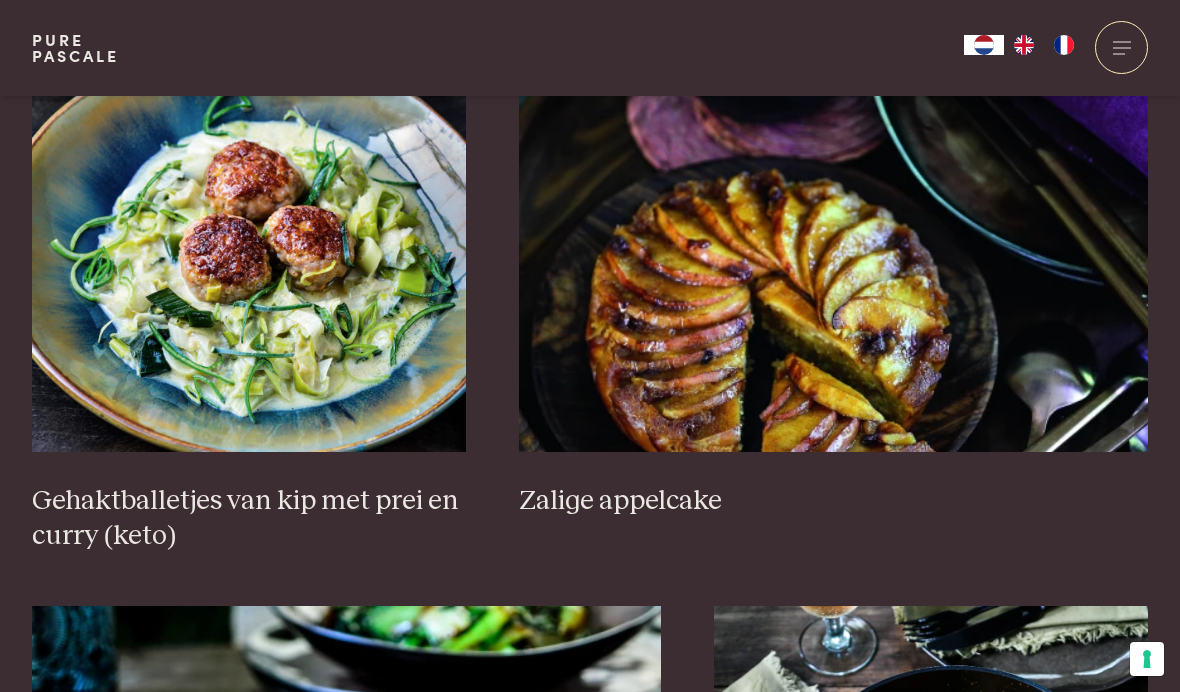 click on "Gehaktballetjes van kip met prei en curry (keto)" at bounding box center (249, 518) 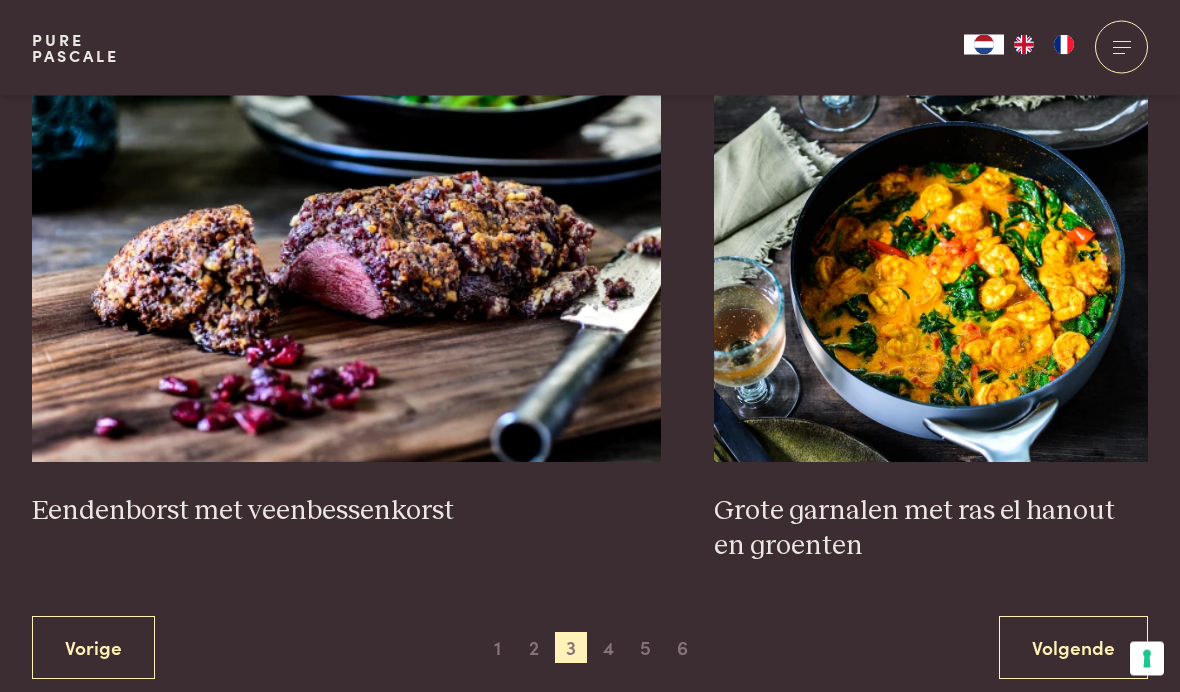 scroll, scrollTop: 3556, scrollLeft: 0, axis: vertical 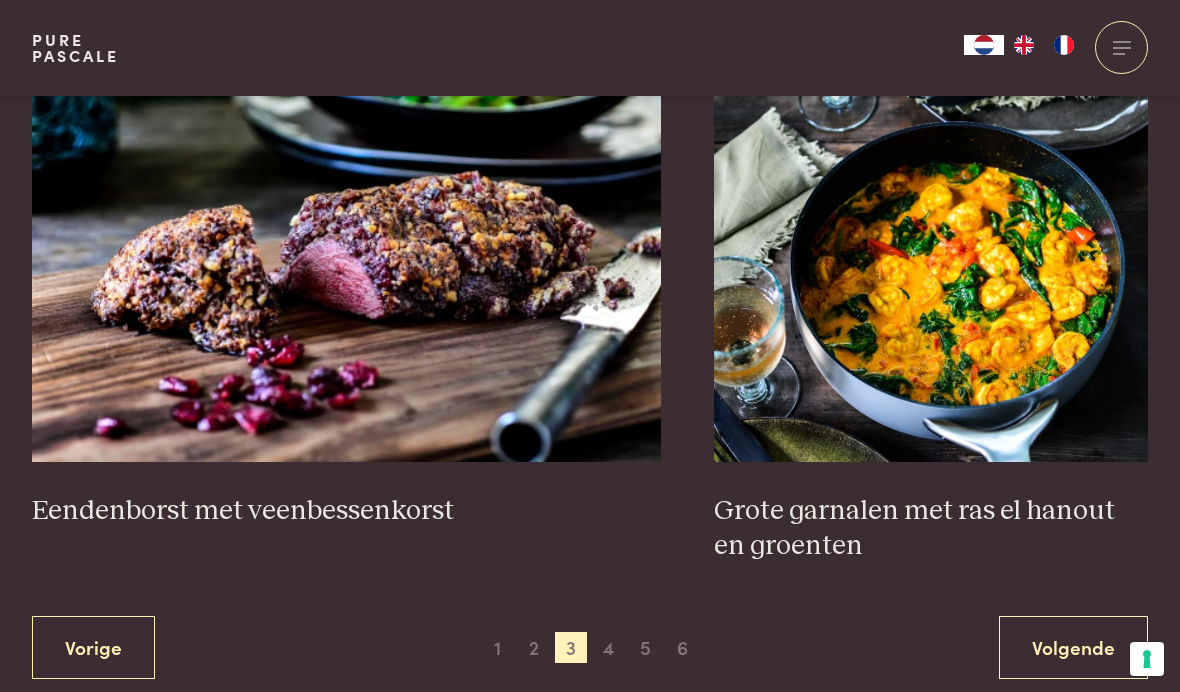 click on "Volgende" at bounding box center [1073, 647] 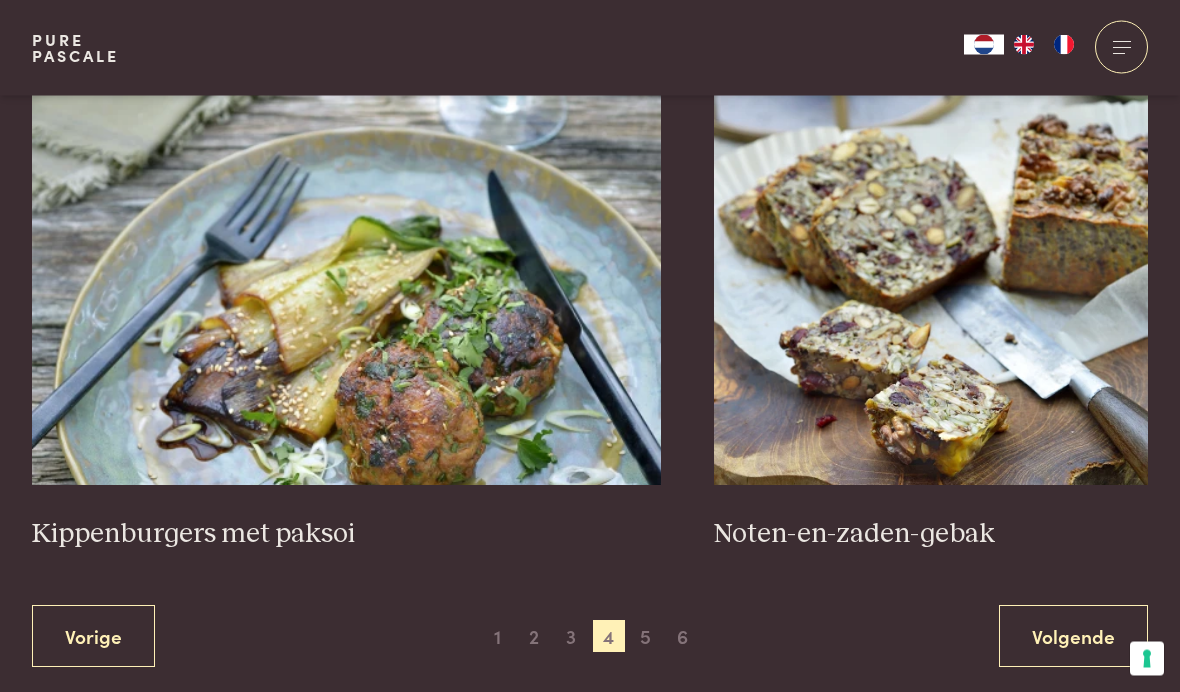 scroll, scrollTop: 3465, scrollLeft: 0, axis: vertical 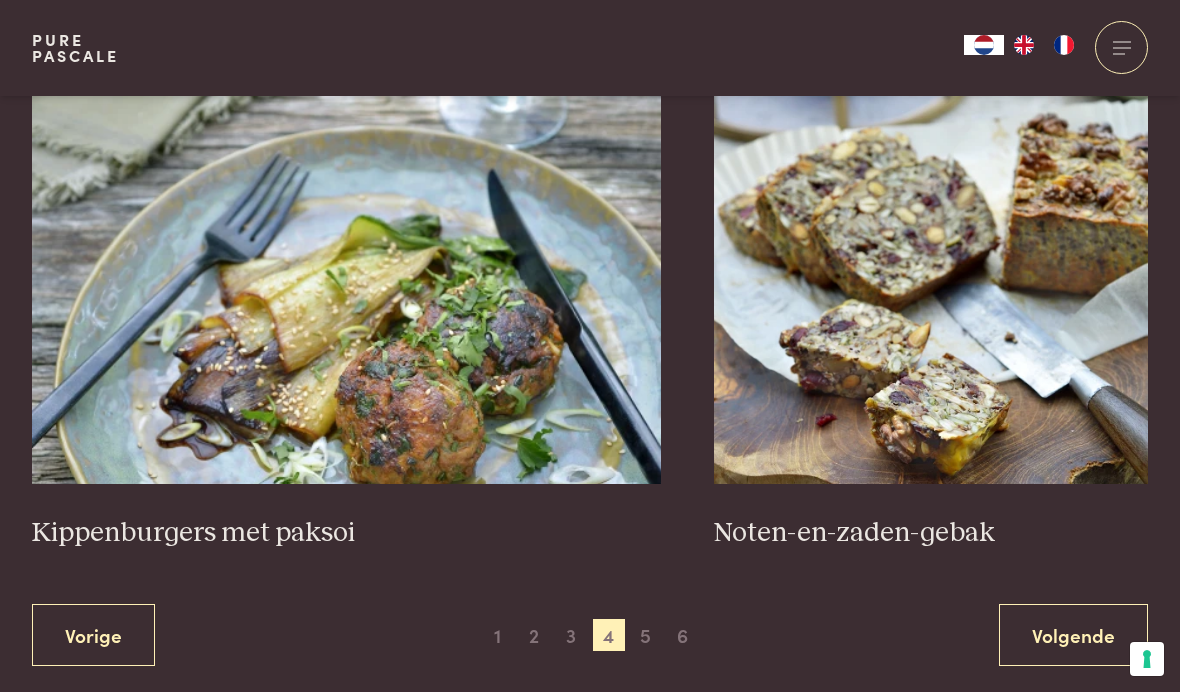 click on "Kippenburgers met paksoi" at bounding box center (346, 533) 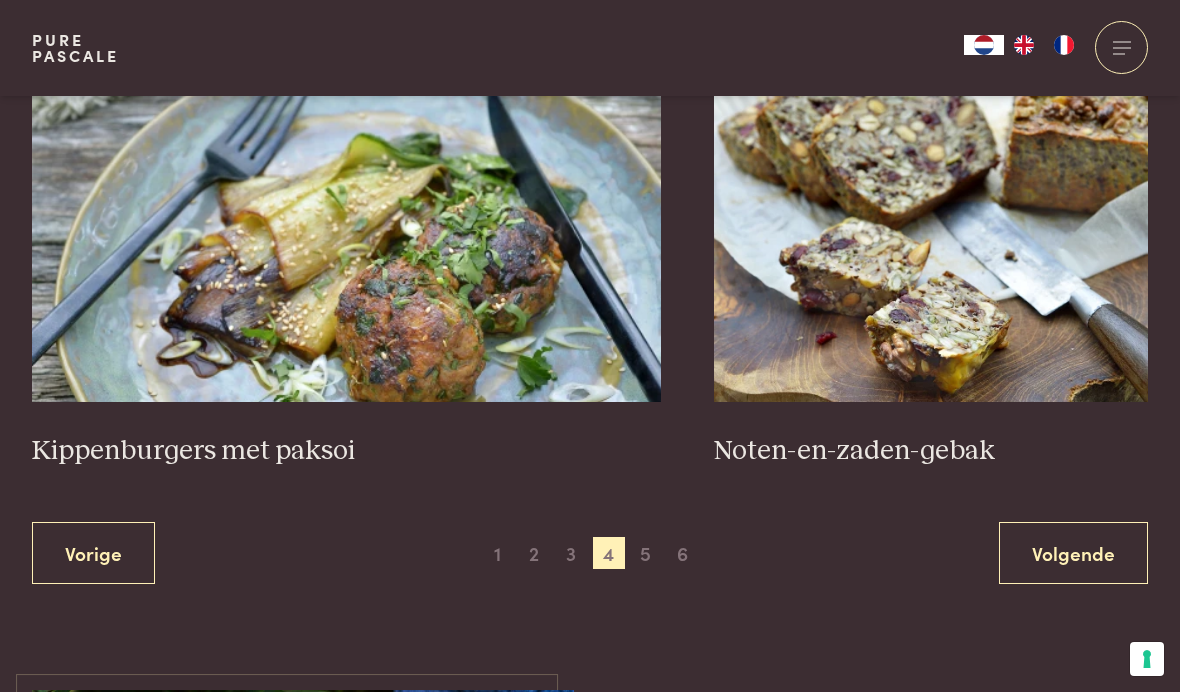click on "Volgende" at bounding box center [1073, 553] 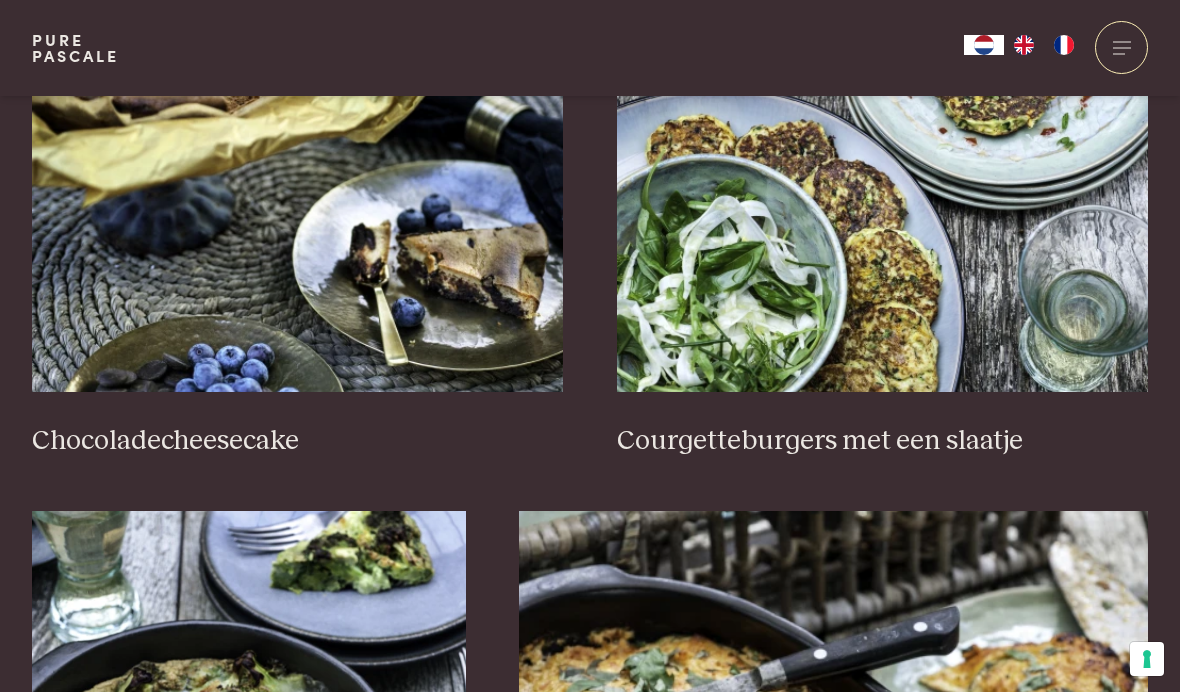 scroll, scrollTop: 854, scrollLeft: 0, axis: vertical 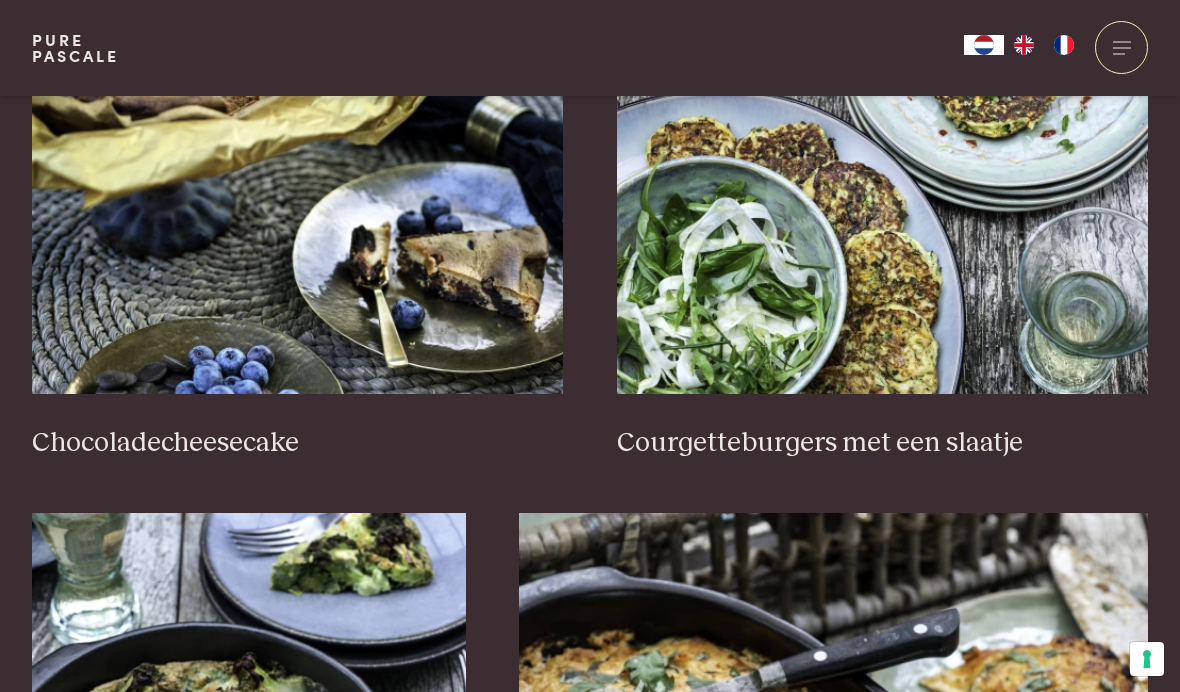 click on "Courgetteburgers met een slaatje" at bounding box center [883, 443] 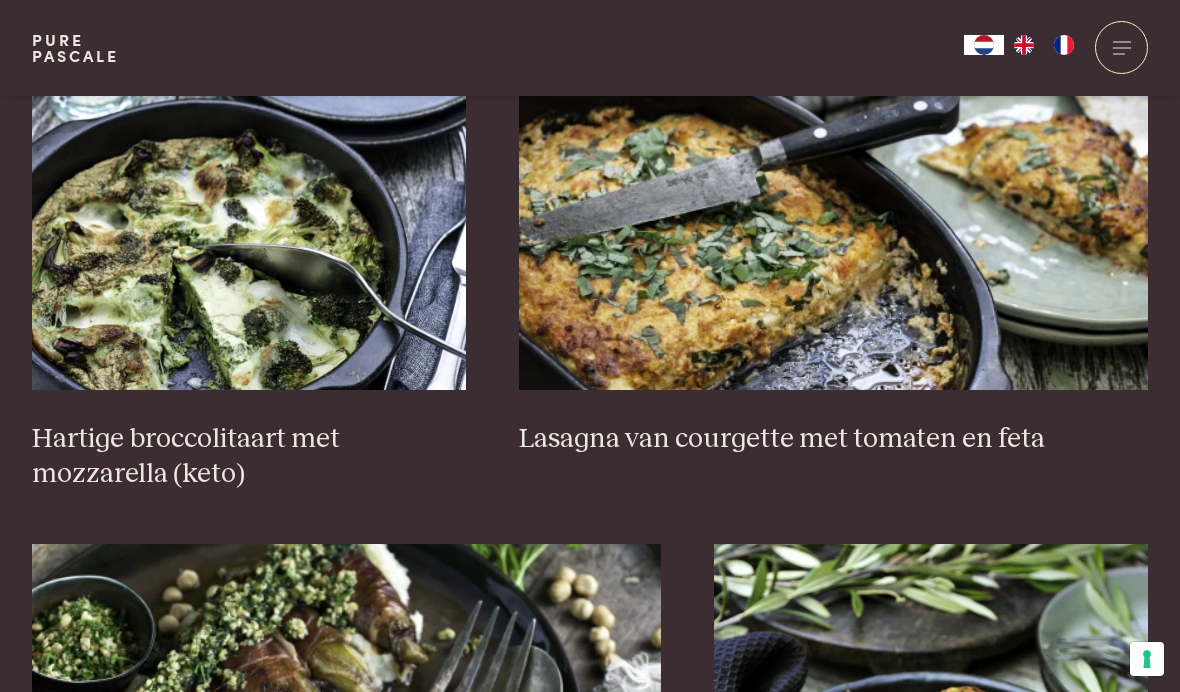 scroll, scrollTop: 1372, scrollLeft: 0, axis: vertical 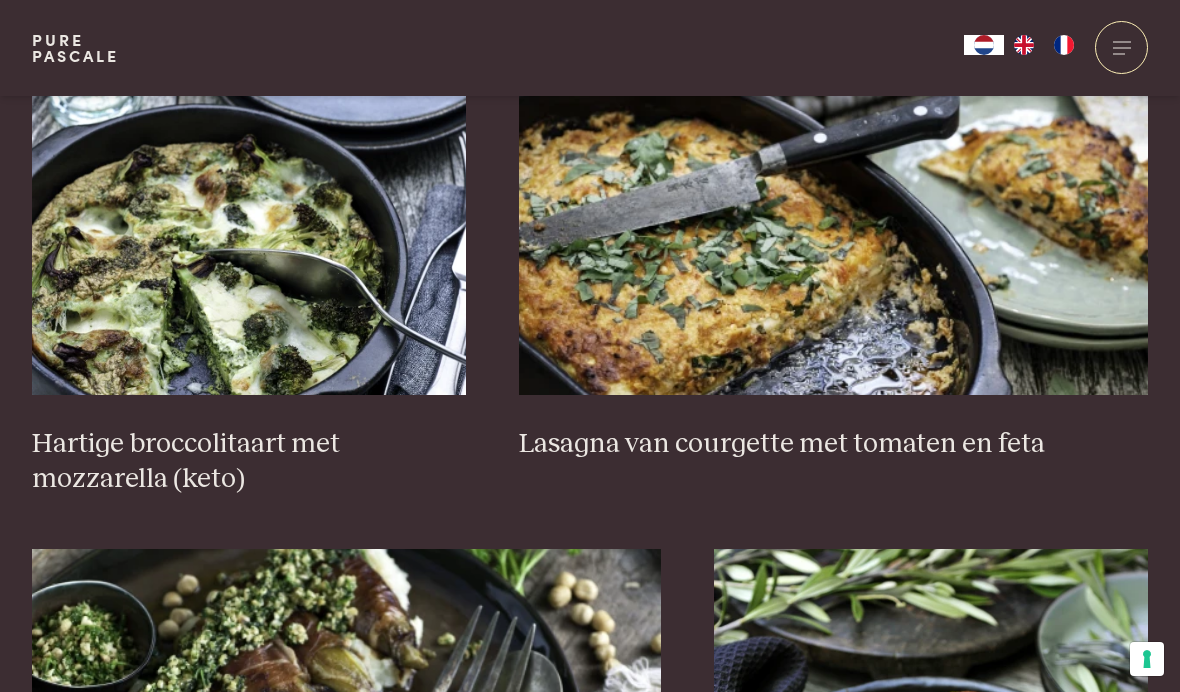 click on "Lasagna van courgette met tomaten en feta" at bounding box center [833, 444] 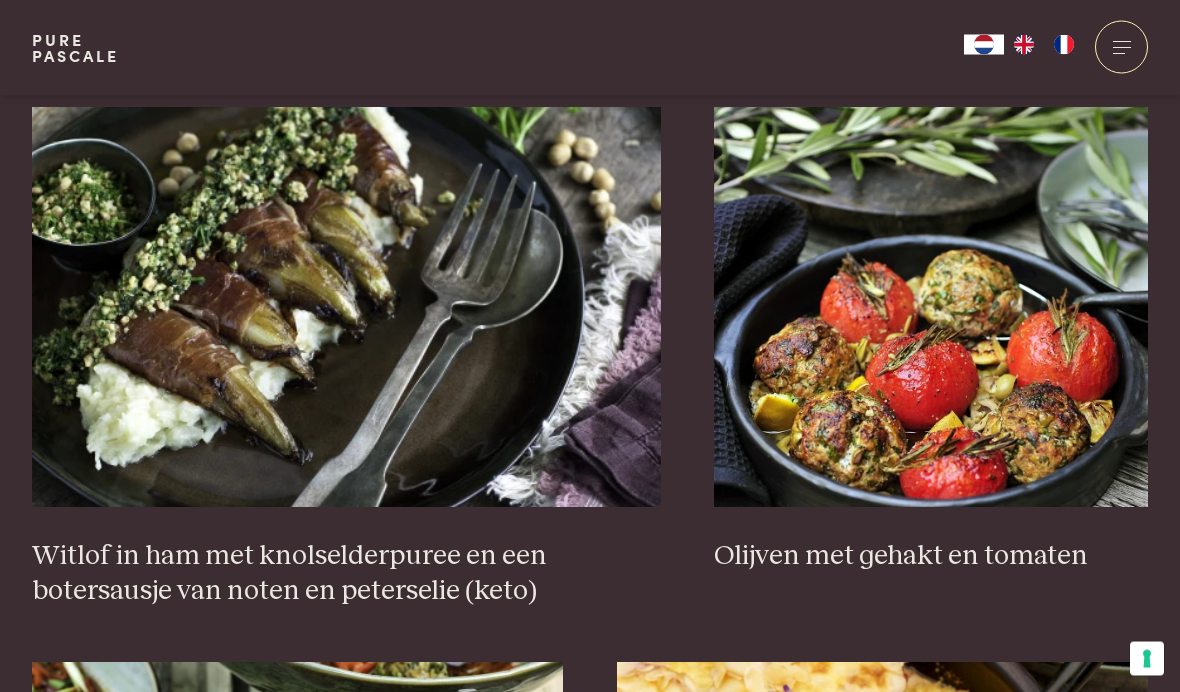 scroll, scrollTop: 1815, scrollLeft: 0, axis: vertical 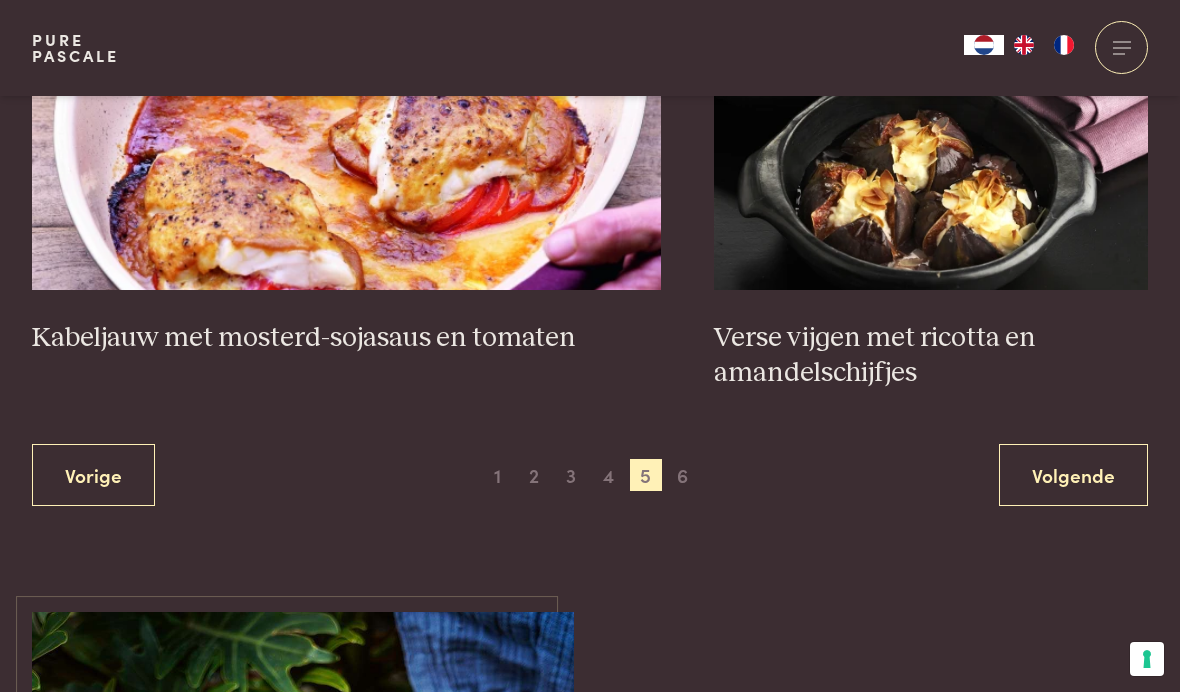 click on "Volgende" at bounding box center (1073, 475) 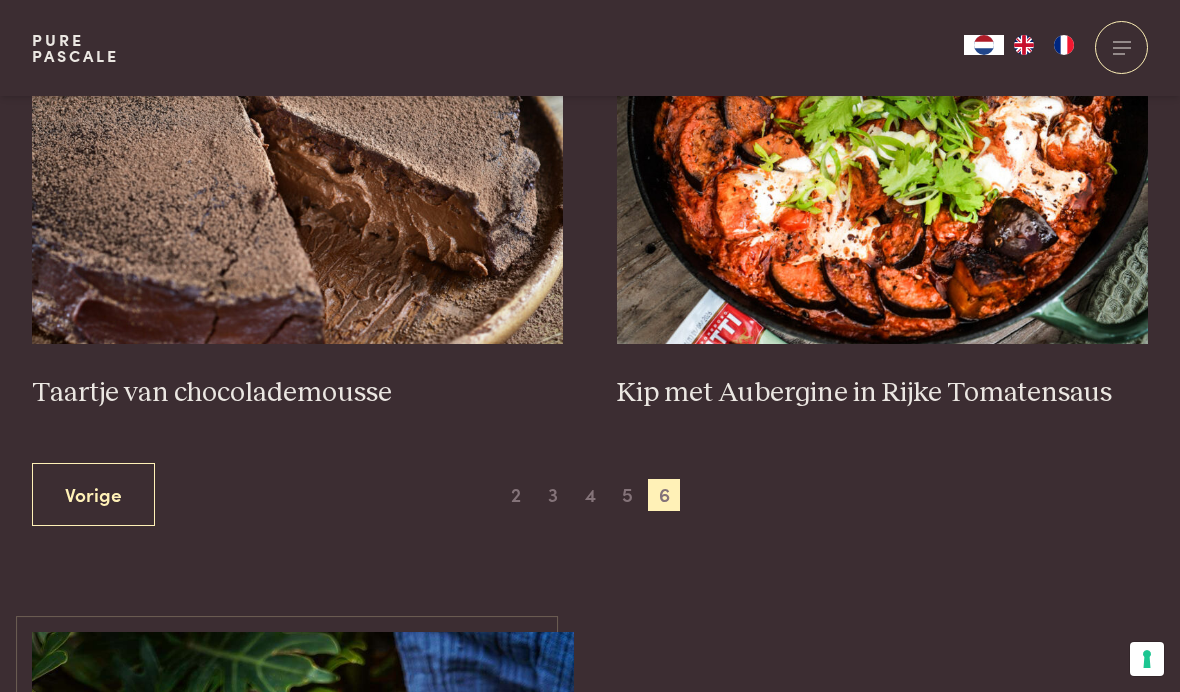 scroll, scrollTop: 903, scrollLeft: 0, axis: vertical 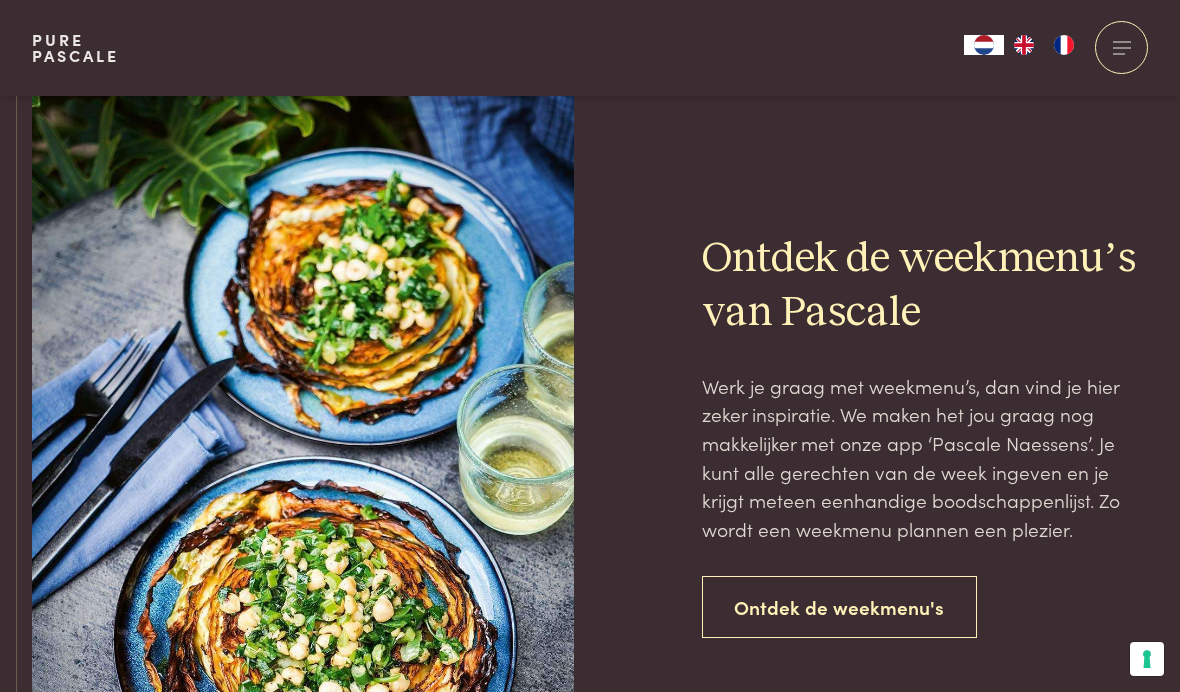click on "Ontdek de weekmenu's" at bounding box center (840, 607) 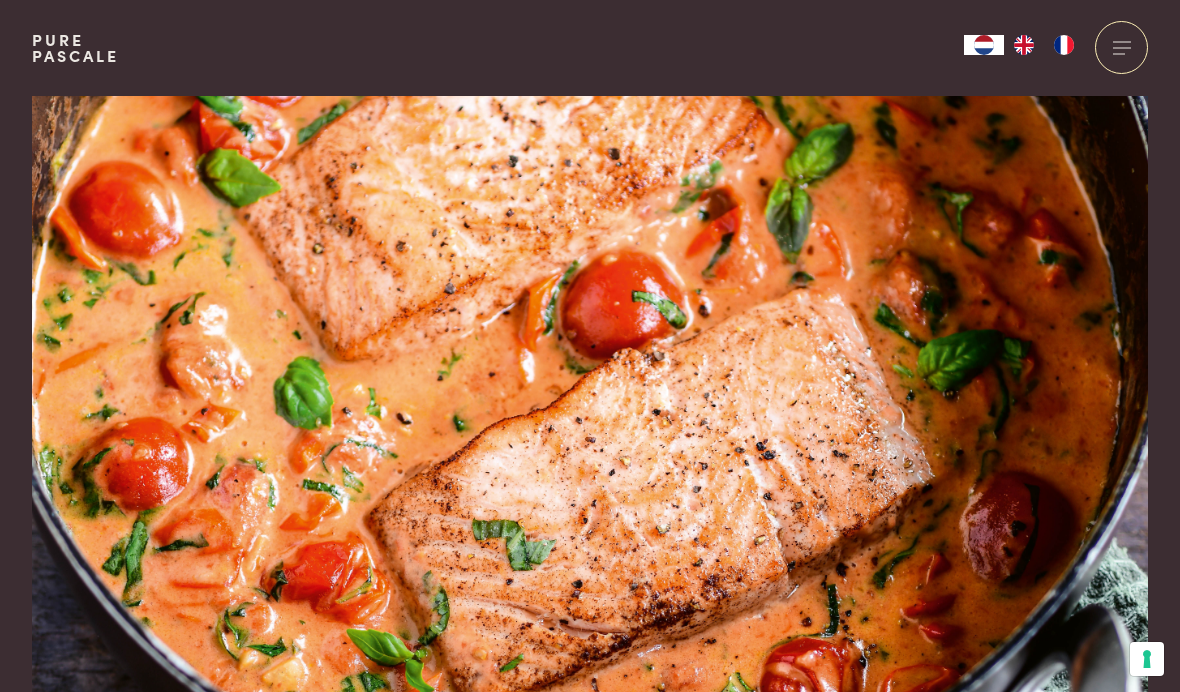 scroll, scrollTop: 0, scrollLeft: 0, axis: both 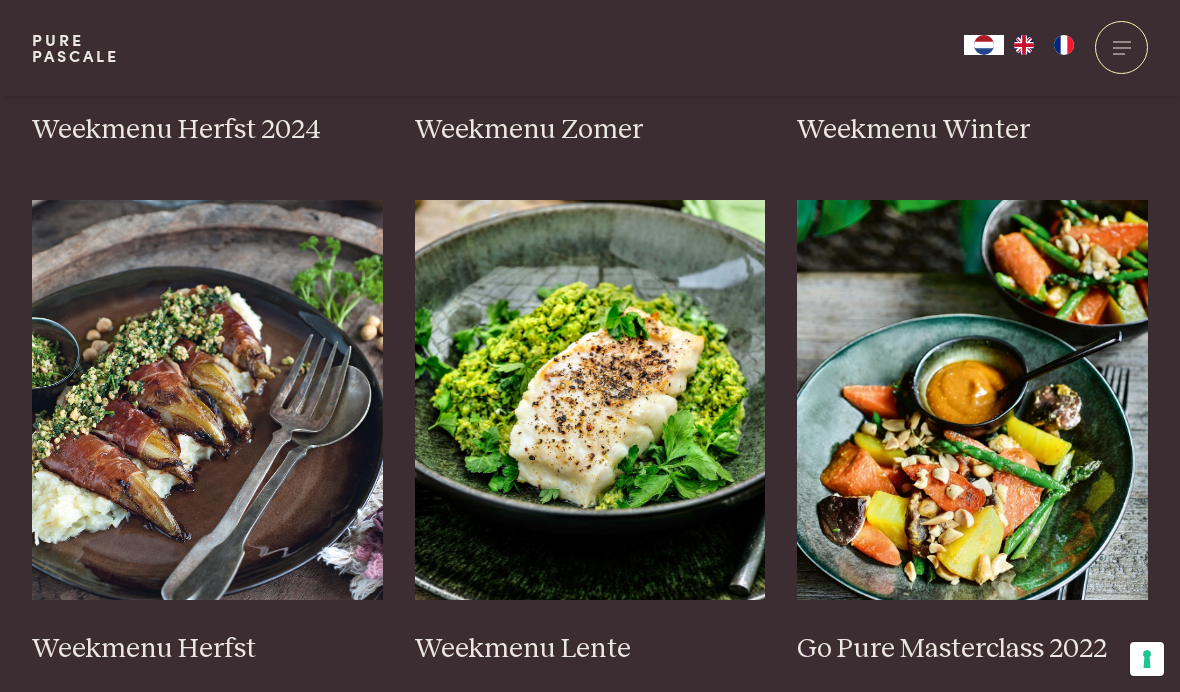 click on "Weekmenu Lente" at bounding box center (590, 649) 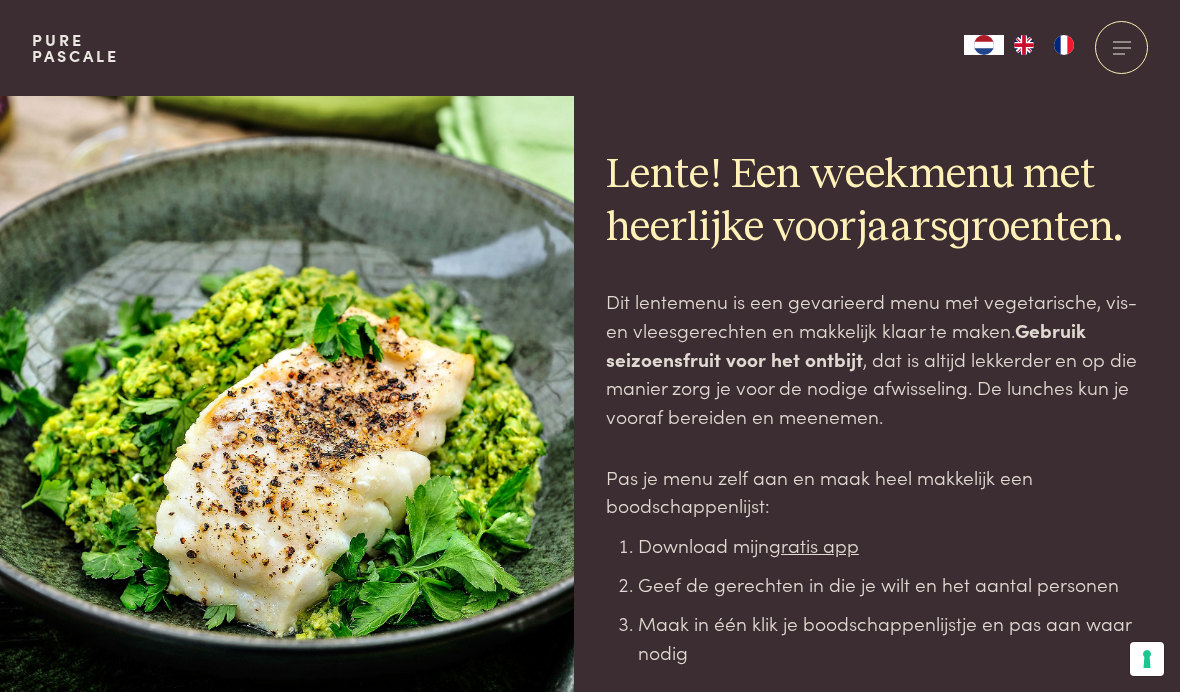 scroll, scrollTop: 0, scrollLeft: 0, axis: both 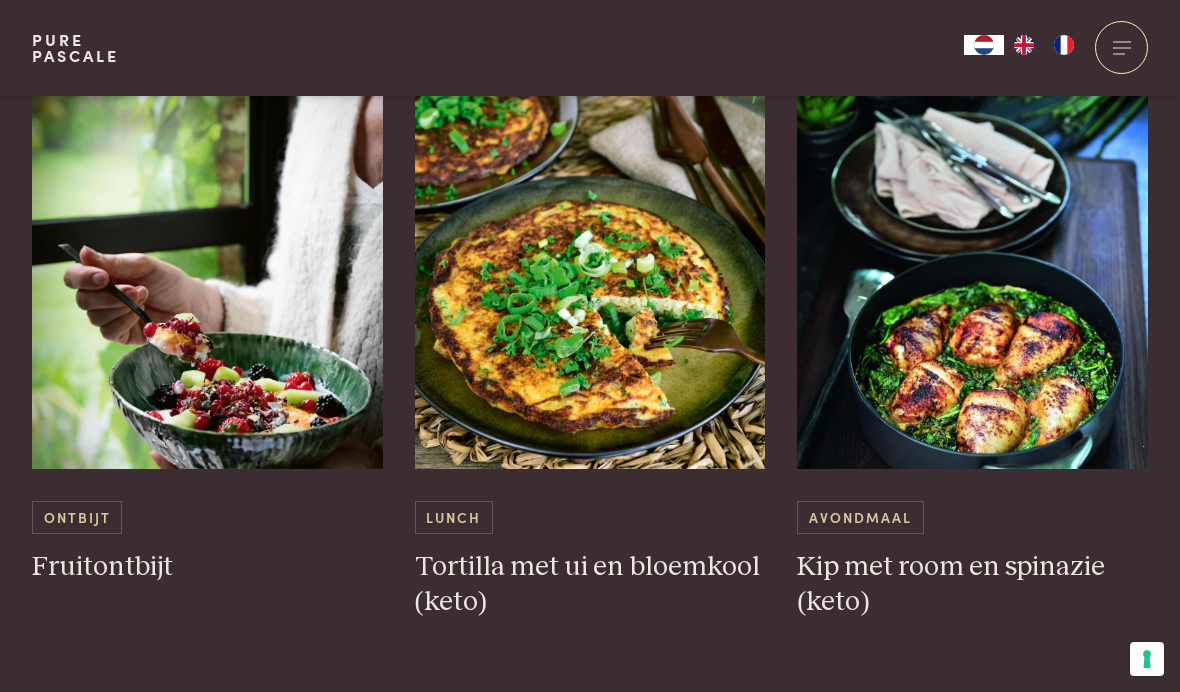 click on "Tortilla met ui en bloemkool (keto)" at bounding box center (590, 584) 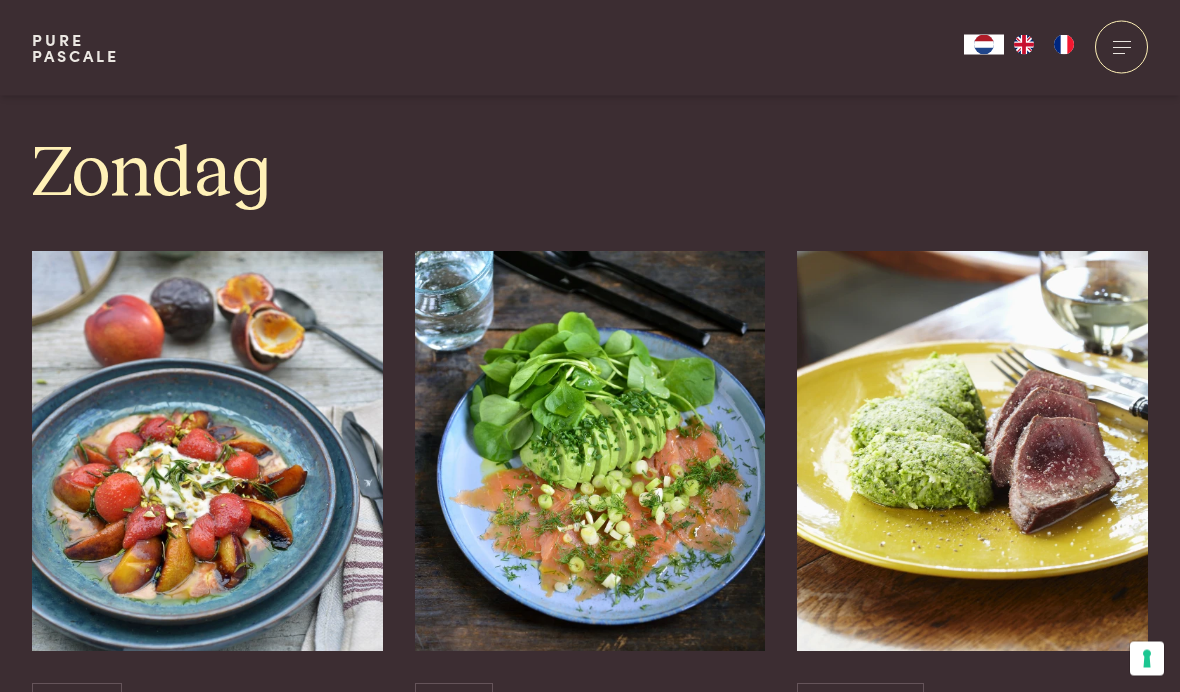 scroll, scrollTop: 5691, scrollLeft: 0, axis: vertical 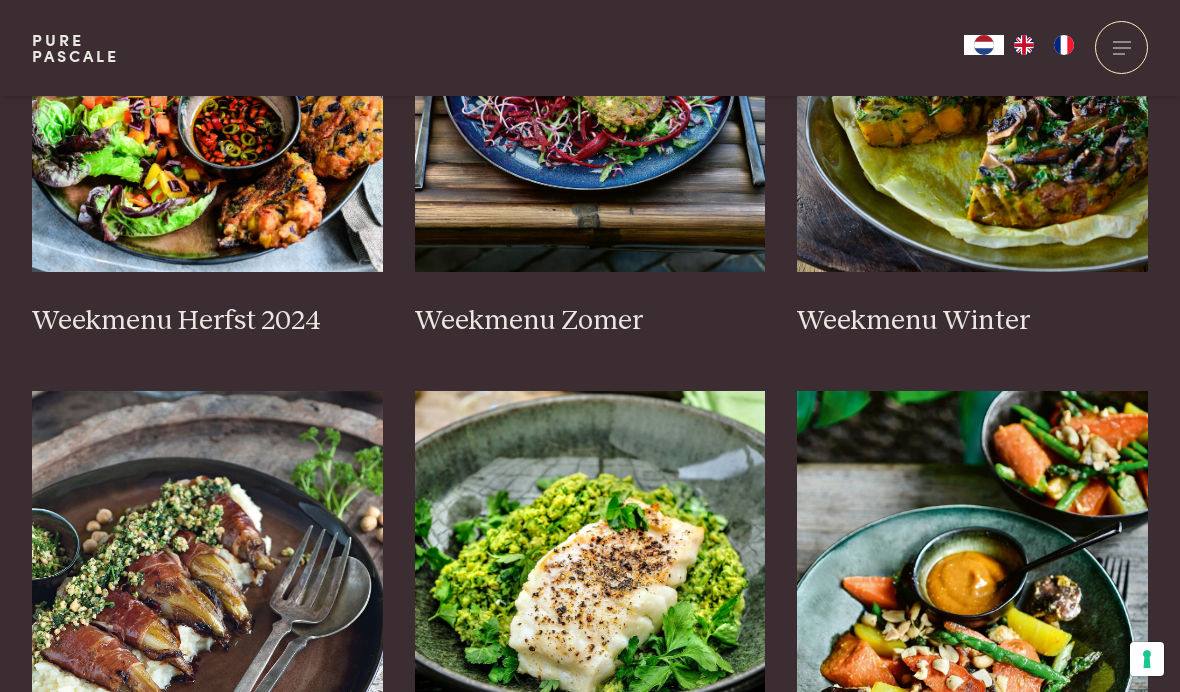click at bounding box center [590, 72] 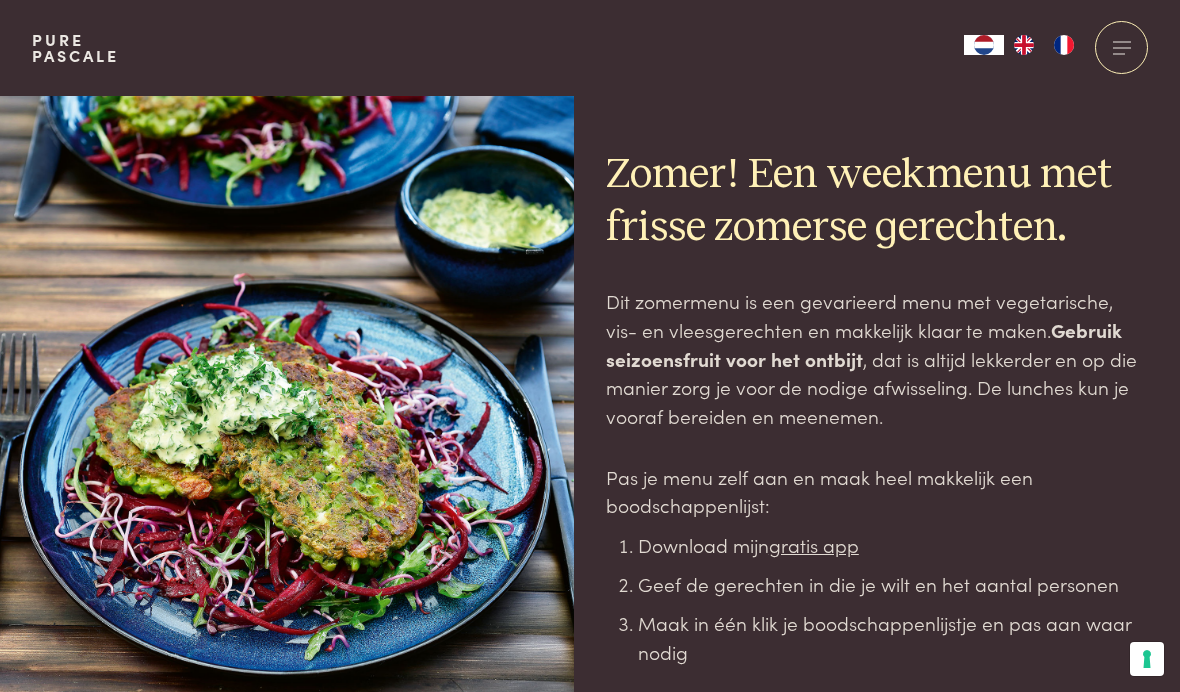 scroll, scrollTop: 0, scrollLeft: 0, axis: both 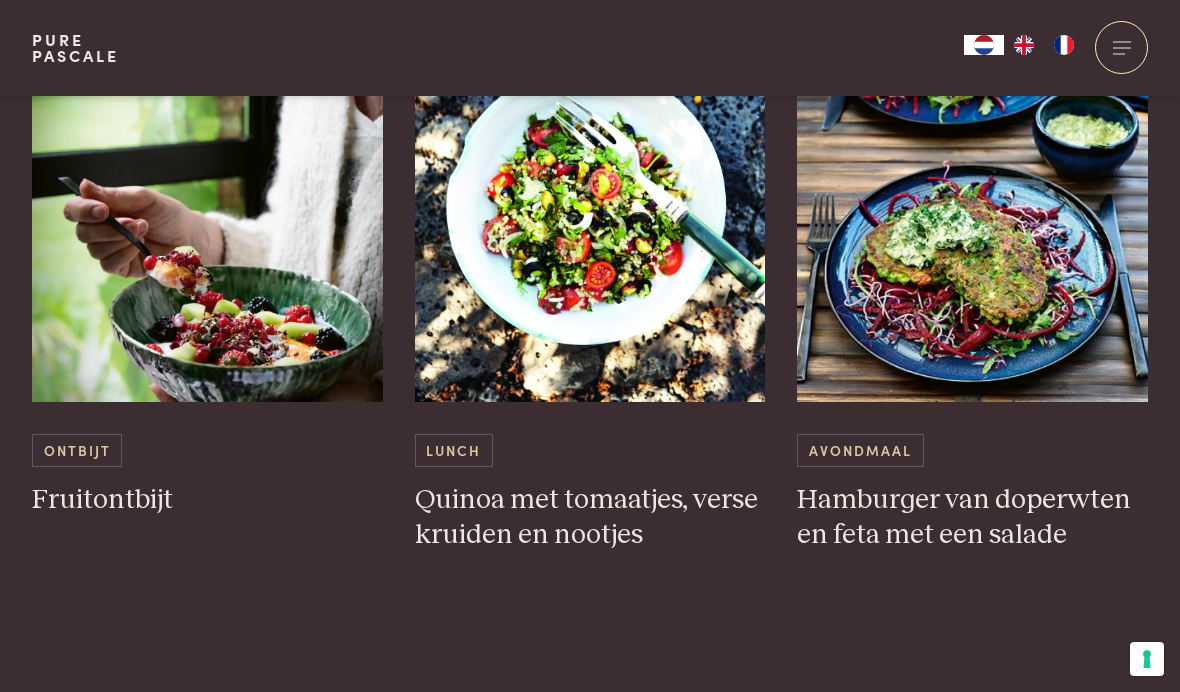 click on "Hamburger van doperwten en feta met een salade" at bounding box center [972, 517] 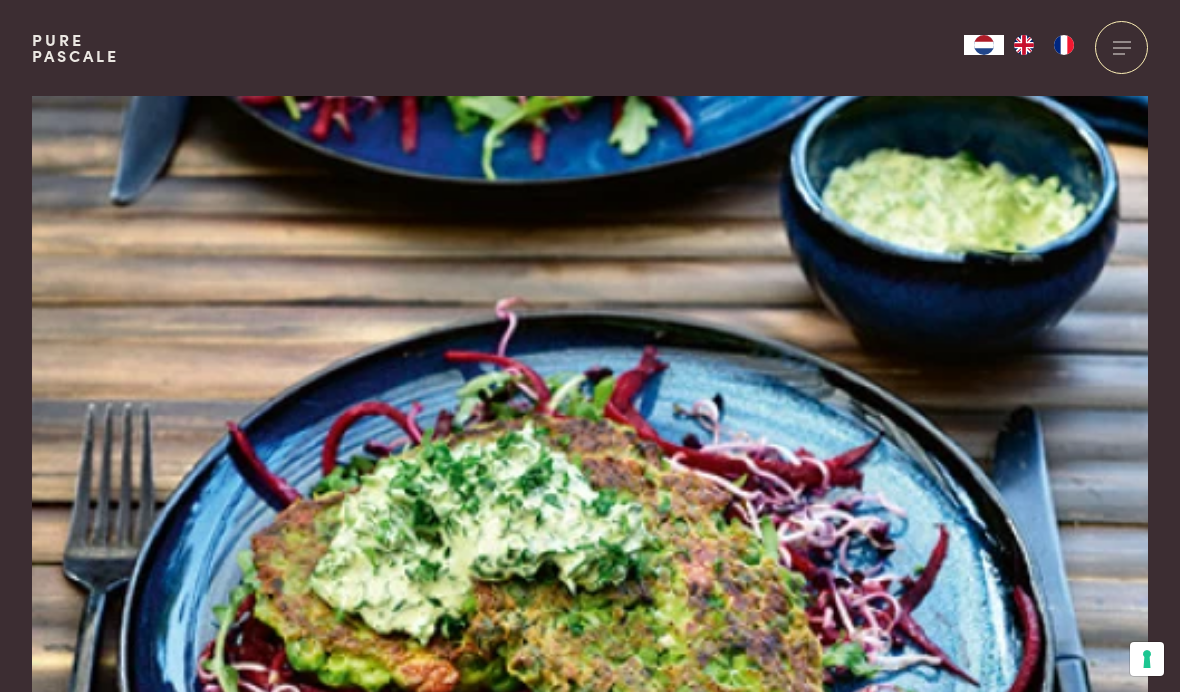 scroll, scrollTop: 0, scrollLeft: 0, axis: both 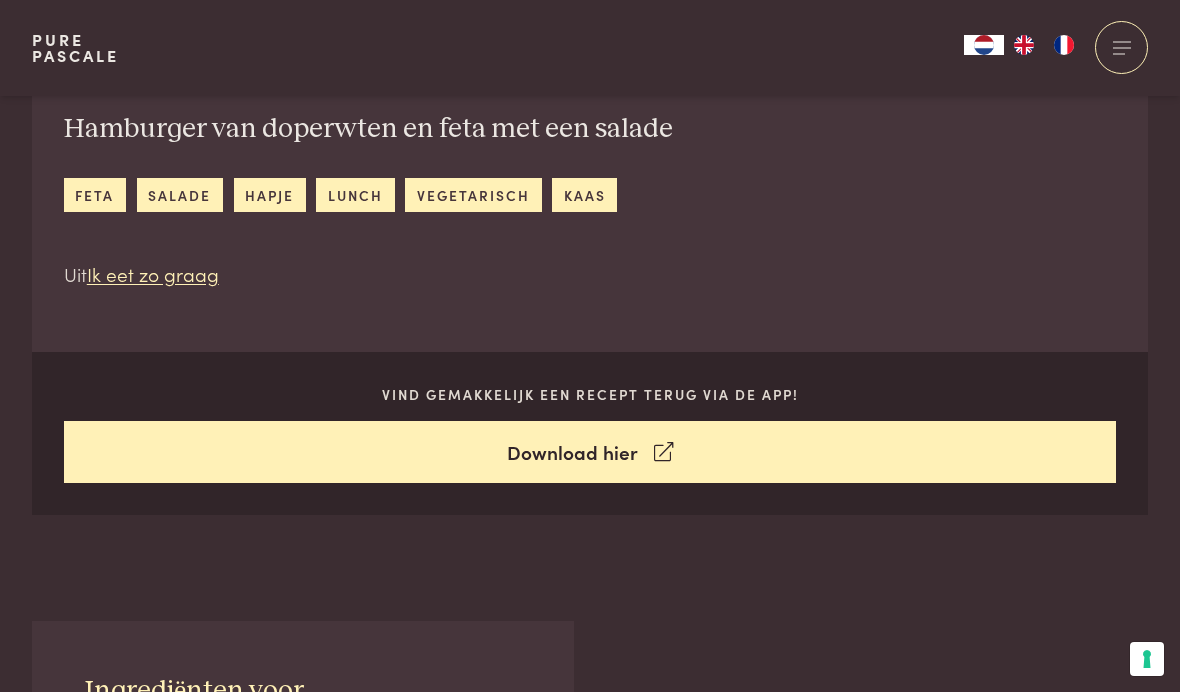 click on "Ik eet zo graag" at bounding box center (153, 273) 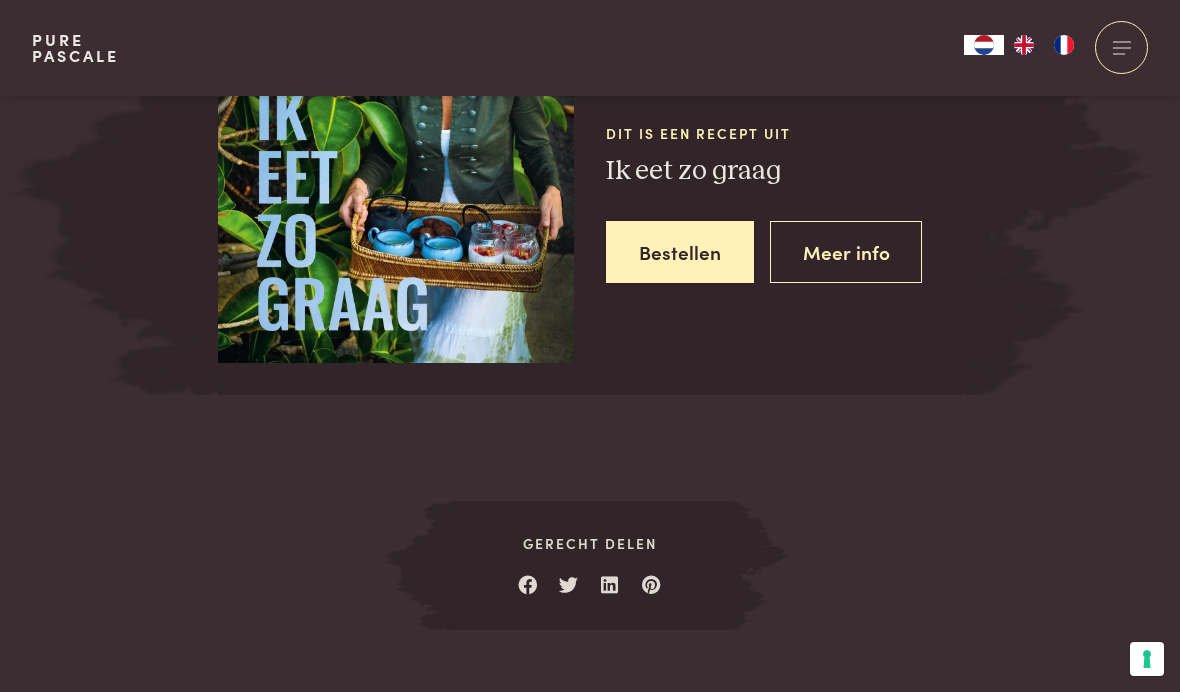scroll, scrollTop: 2720, scrollLeft: 0, axis: vertical 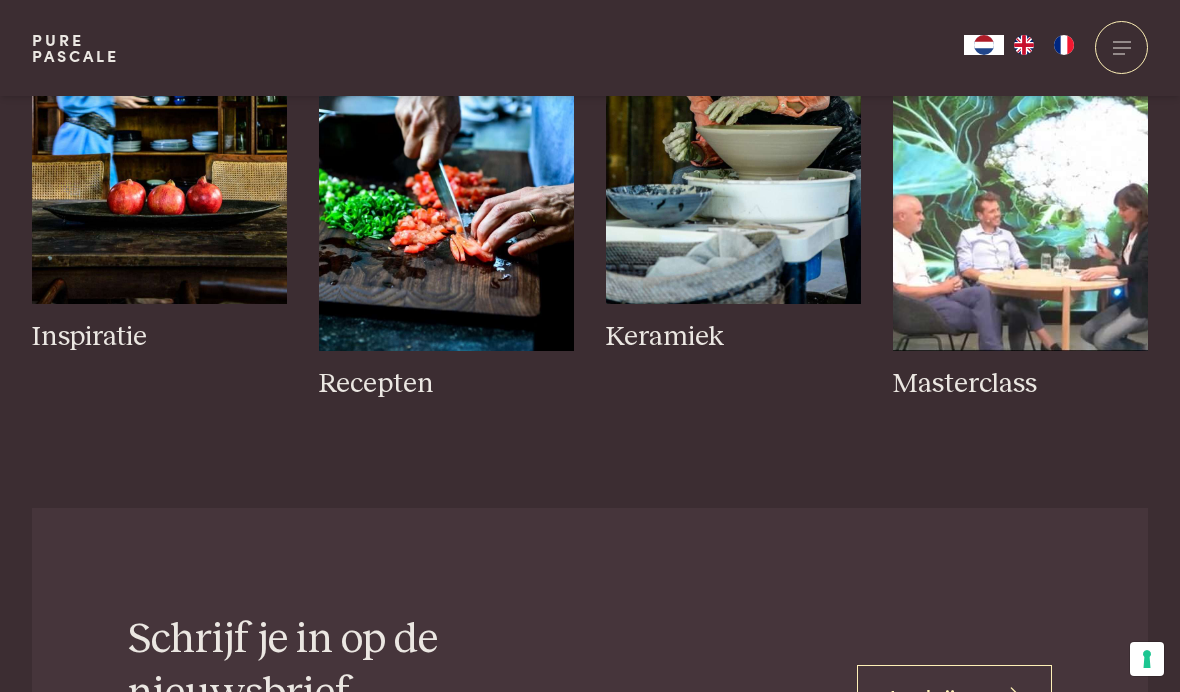click on "Recepten" at bounding box center [446, 384] 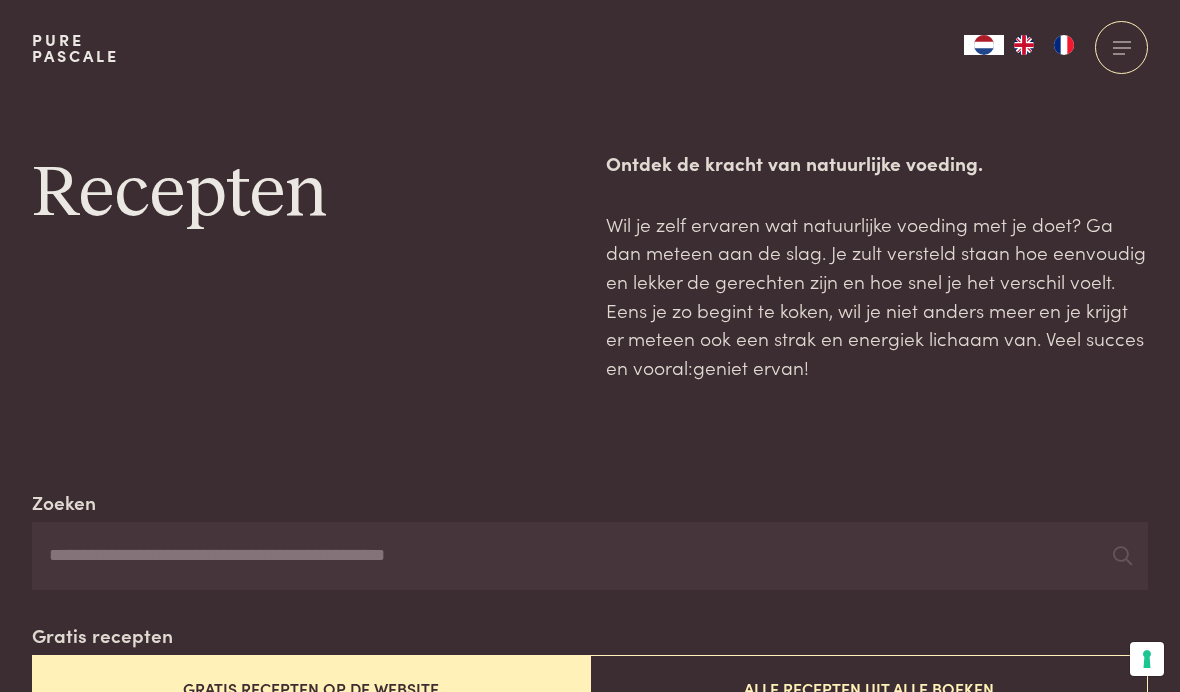 scroll, scrollTop: 0, scrollLeft: 0, axis: both 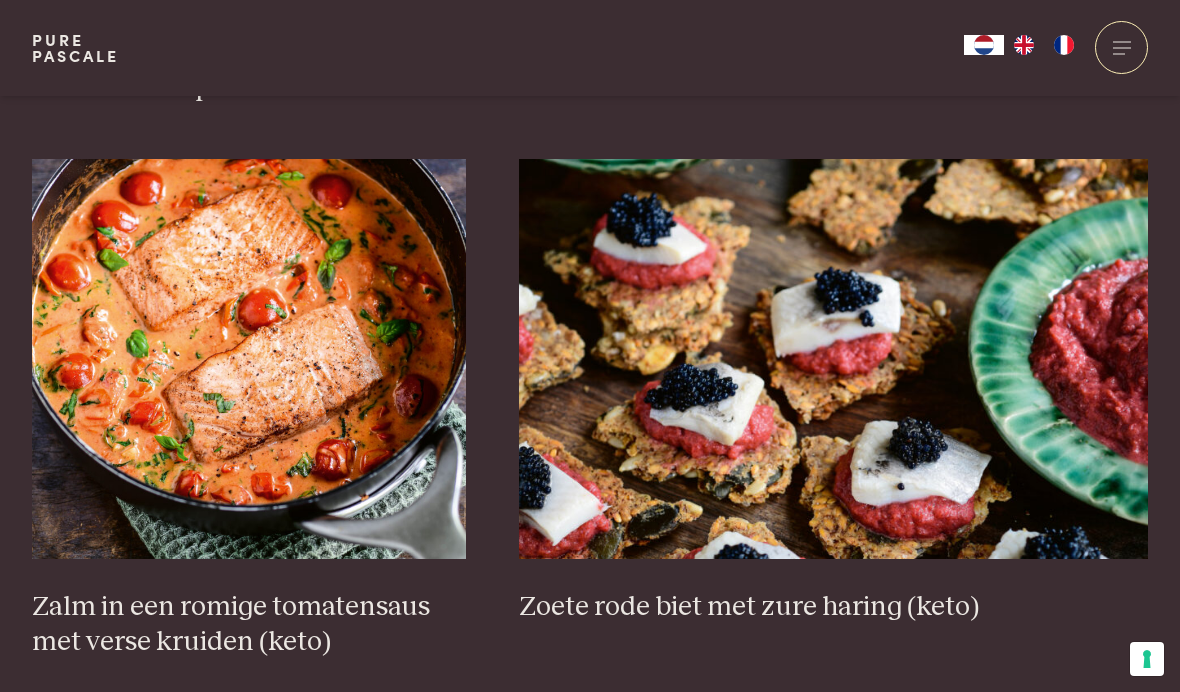 click on "Zalm in een romige tomatensaus met verse kruiden (keto)" at bounding box center [249, 624] 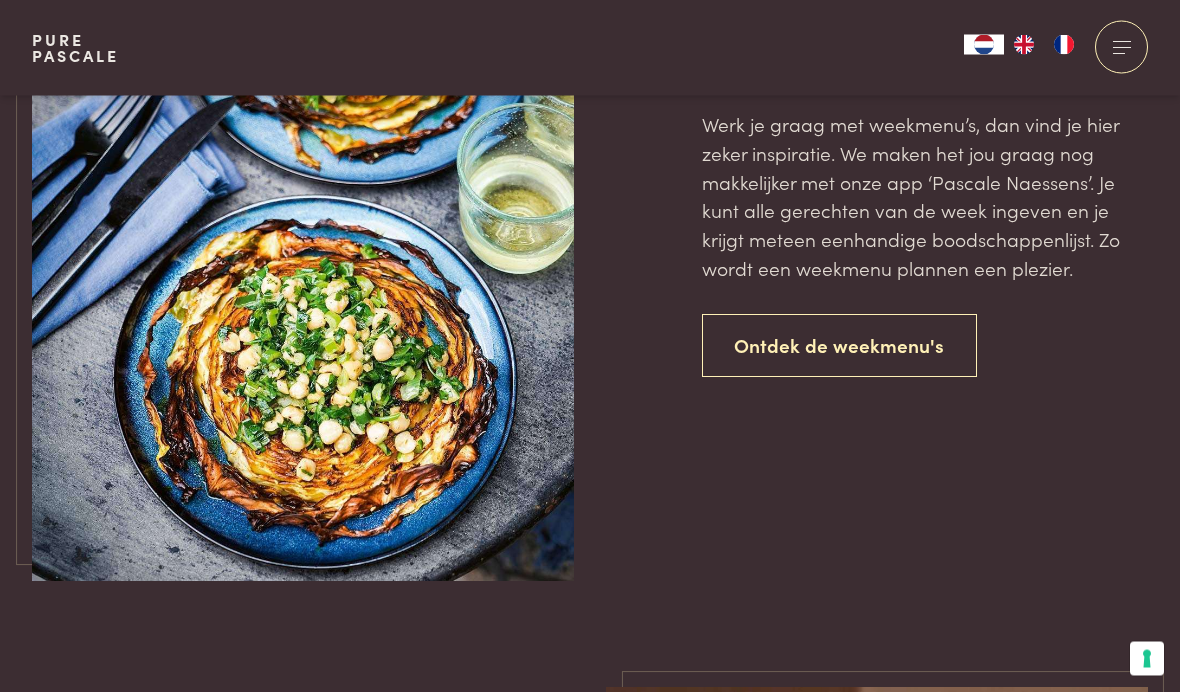 scroll, scrollTop: 4449, scrollLeft: 0, axis: vertical 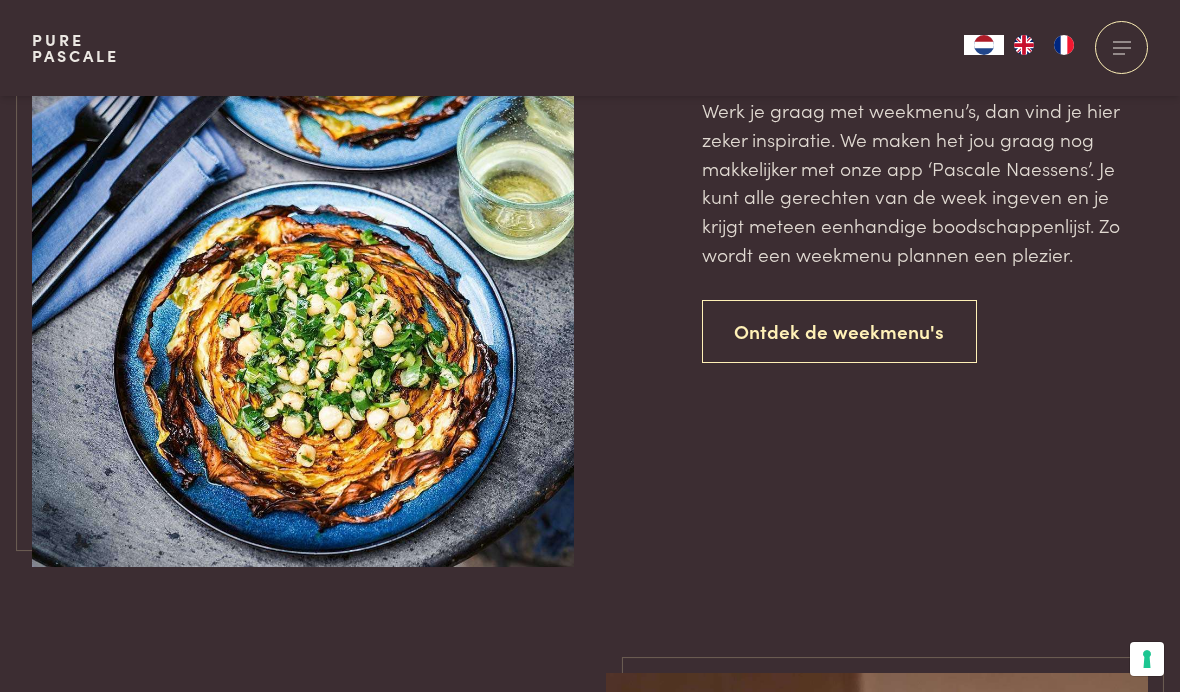 click on "Ontdek de weekmenu's" at bounding box center (840, 331) 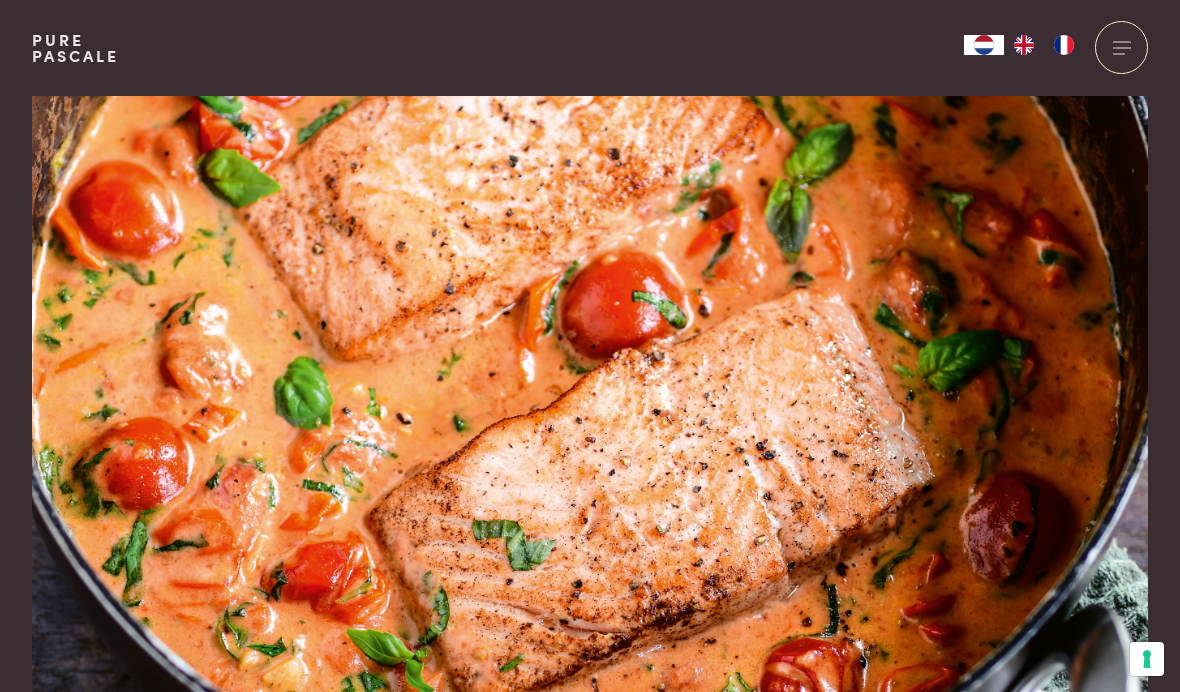 scroll, scrollTop: 0, scrollLeft: 0, axis: both 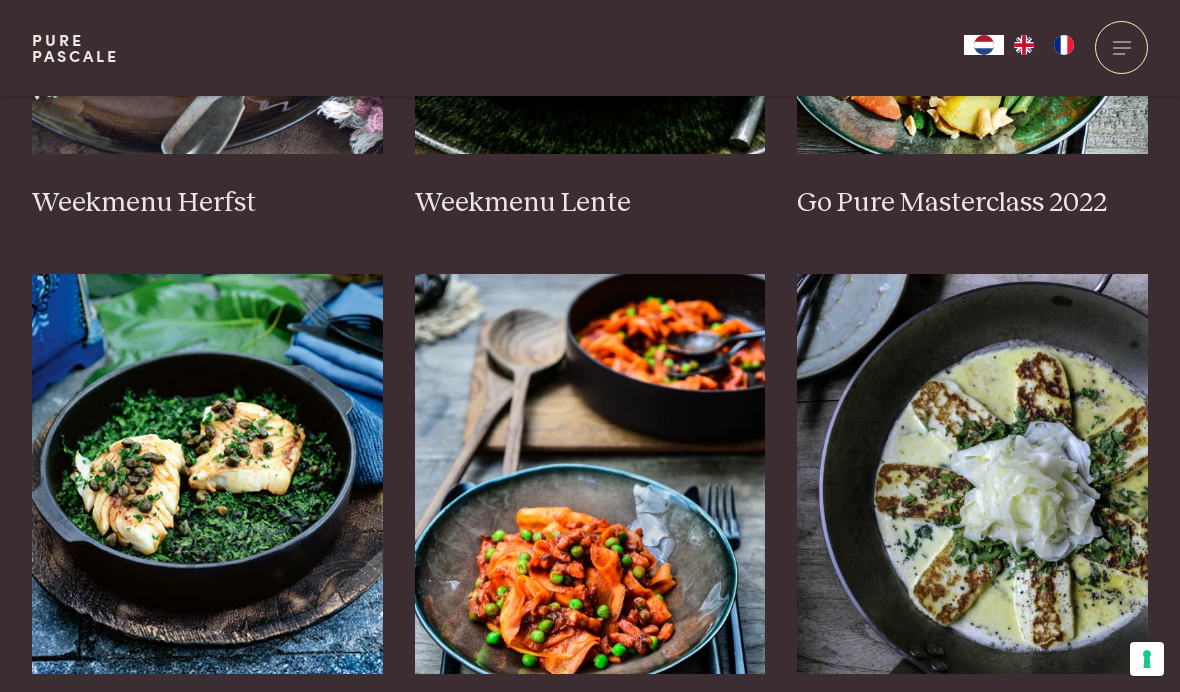 click at bounding box center (590, 474) 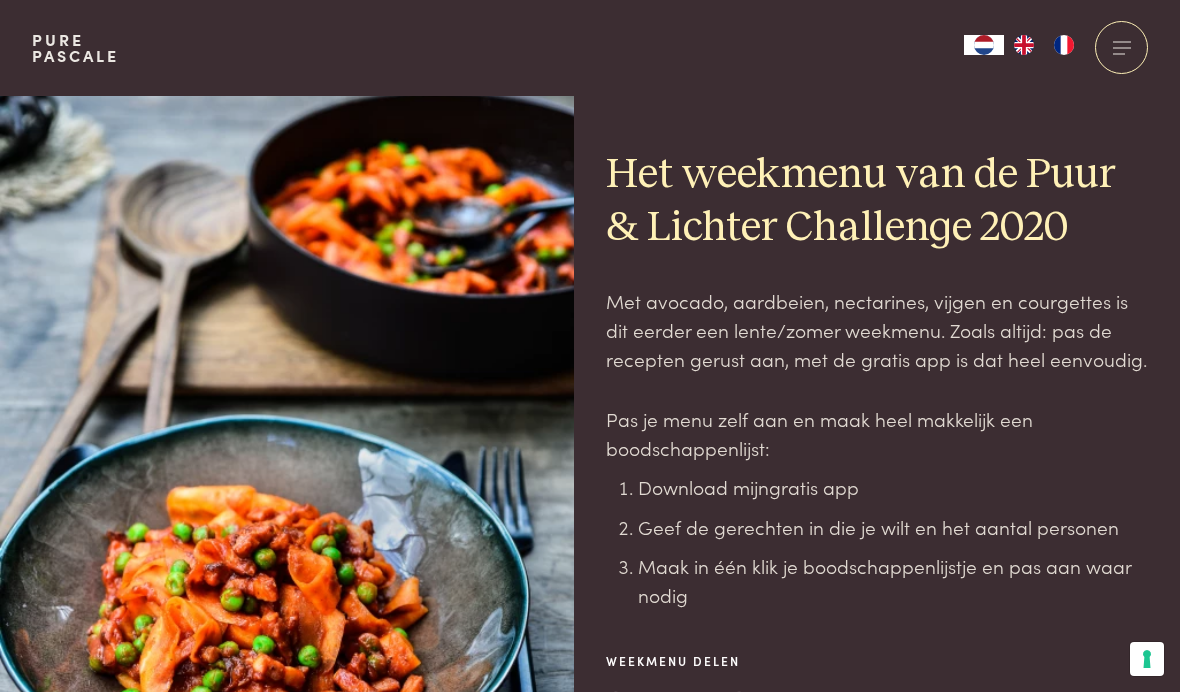 scroll, scrollTop: 0, scrollLeft: 0, axis: both 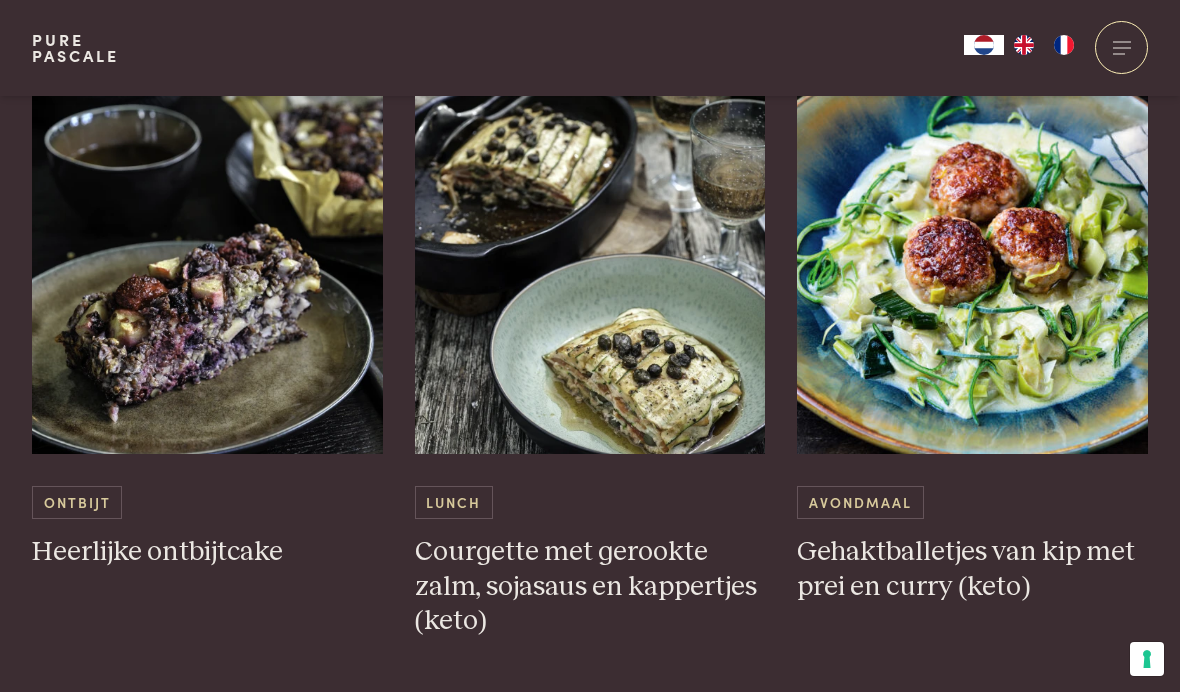click on "Gehaktballetjes van kip met prei en curry (keto)" at bounding box center [972, 569] 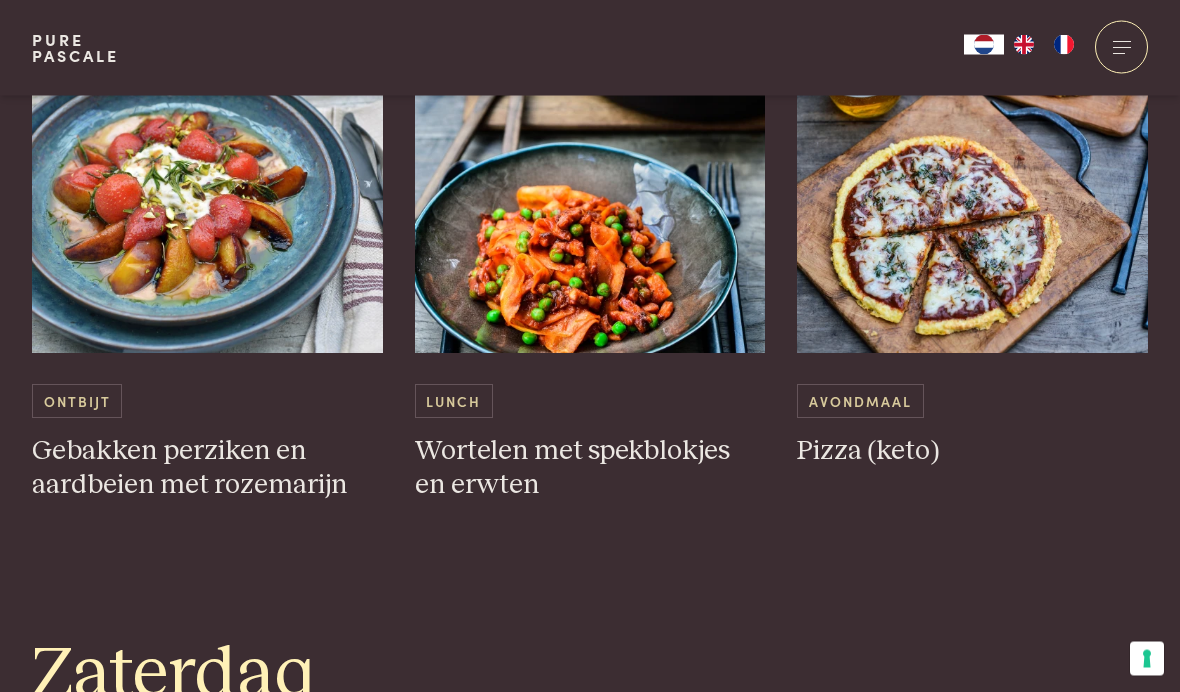 scroll, scrollTop: 4329, scrollLeft: 0, axis: vertical 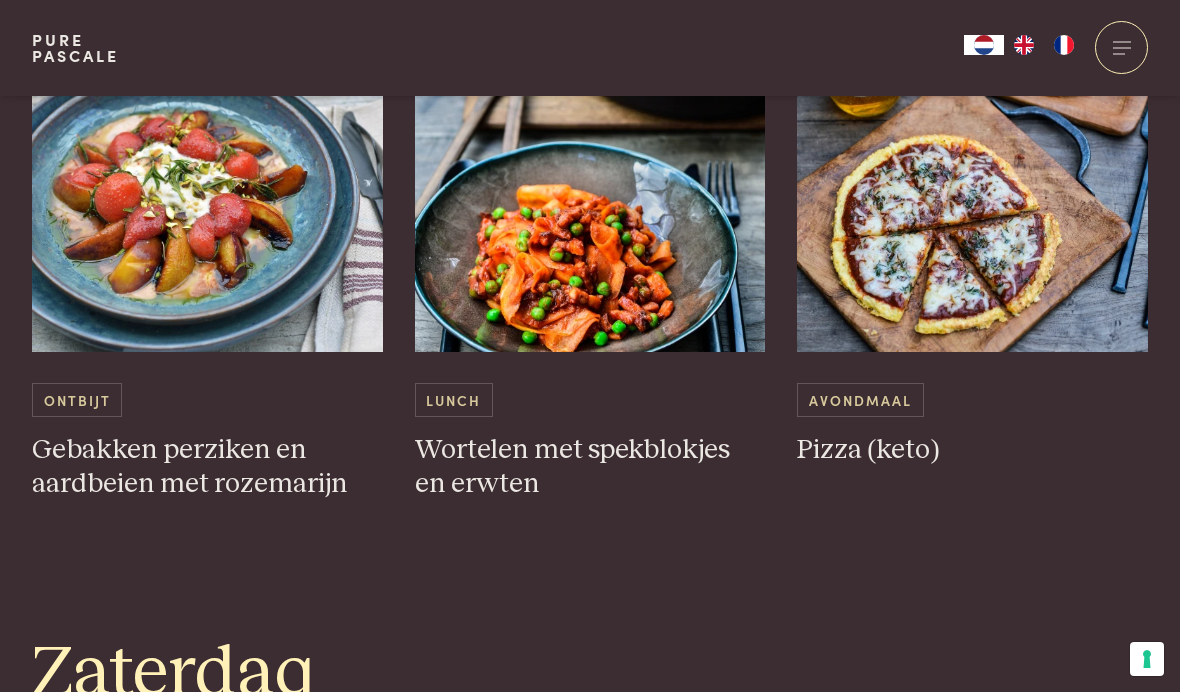 click on "Pizza (keto)" at bounding box center [972, 450] 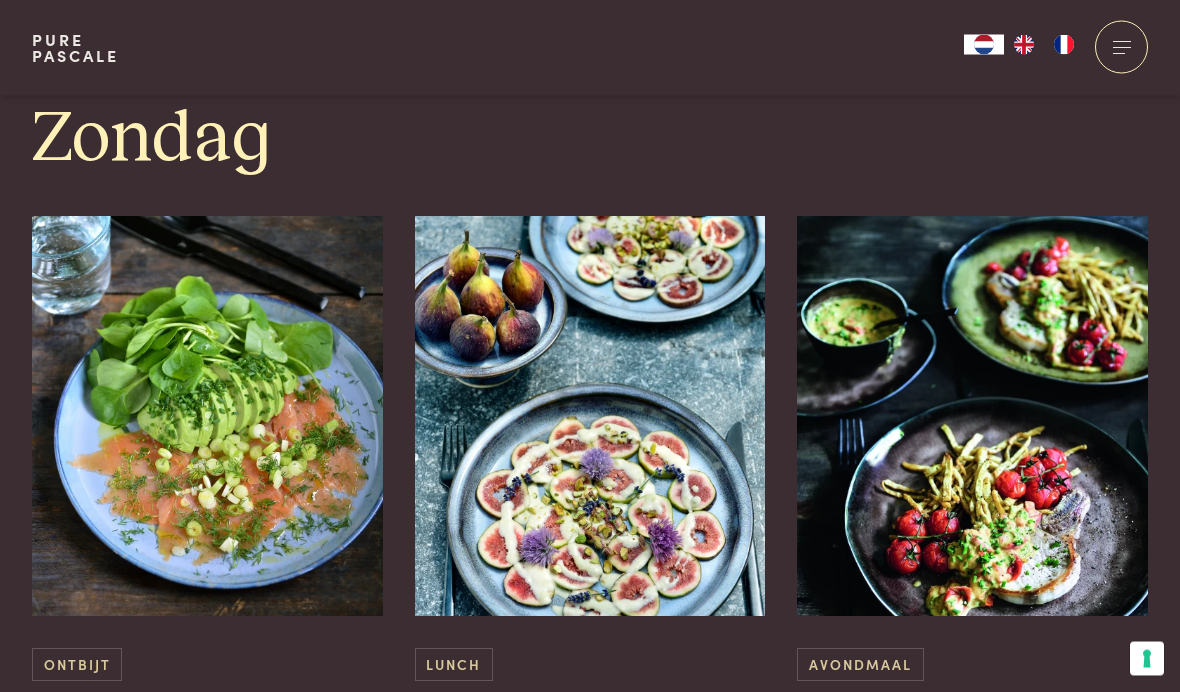 scroll, scrollTop: 5651, scrollLeft: 0, axis: vertical 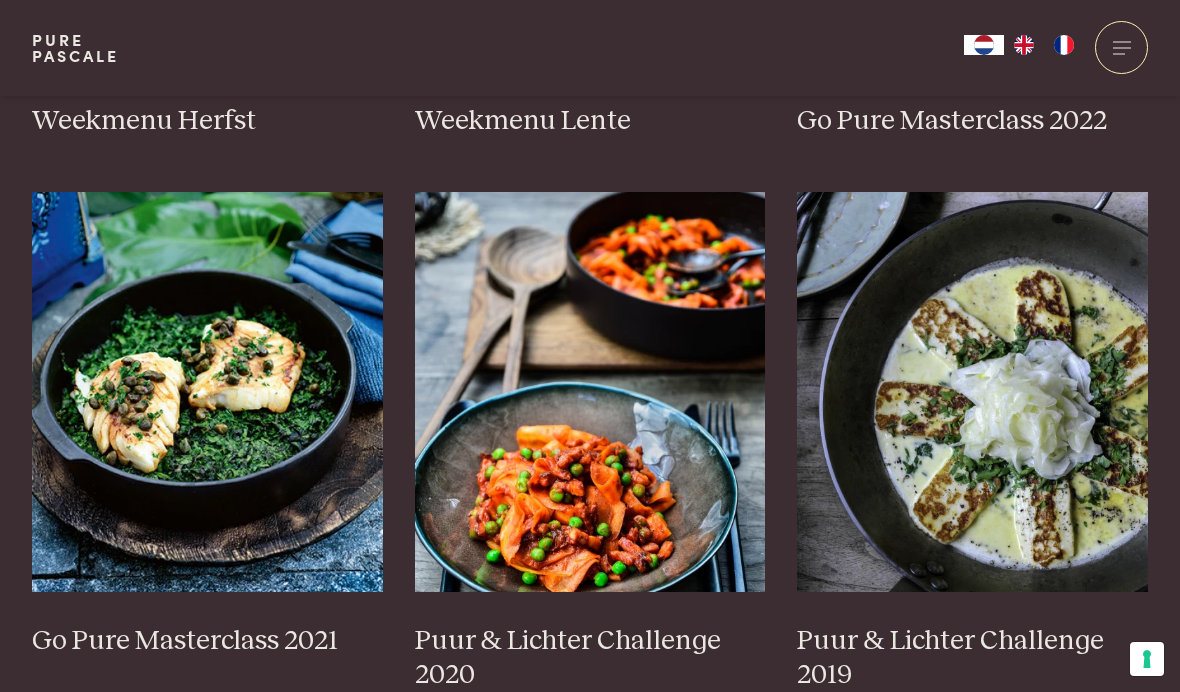click at bounding box center (972, 392) 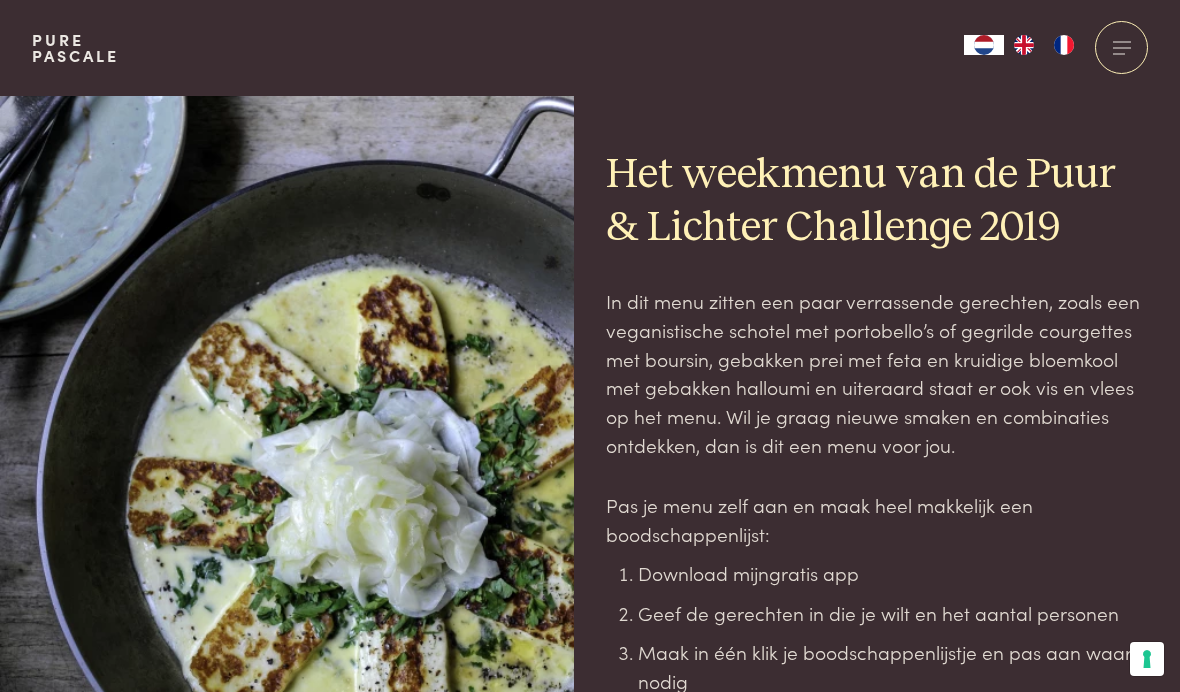 scroll, scrollTop: 0, scrollLeft: 0, axis: both 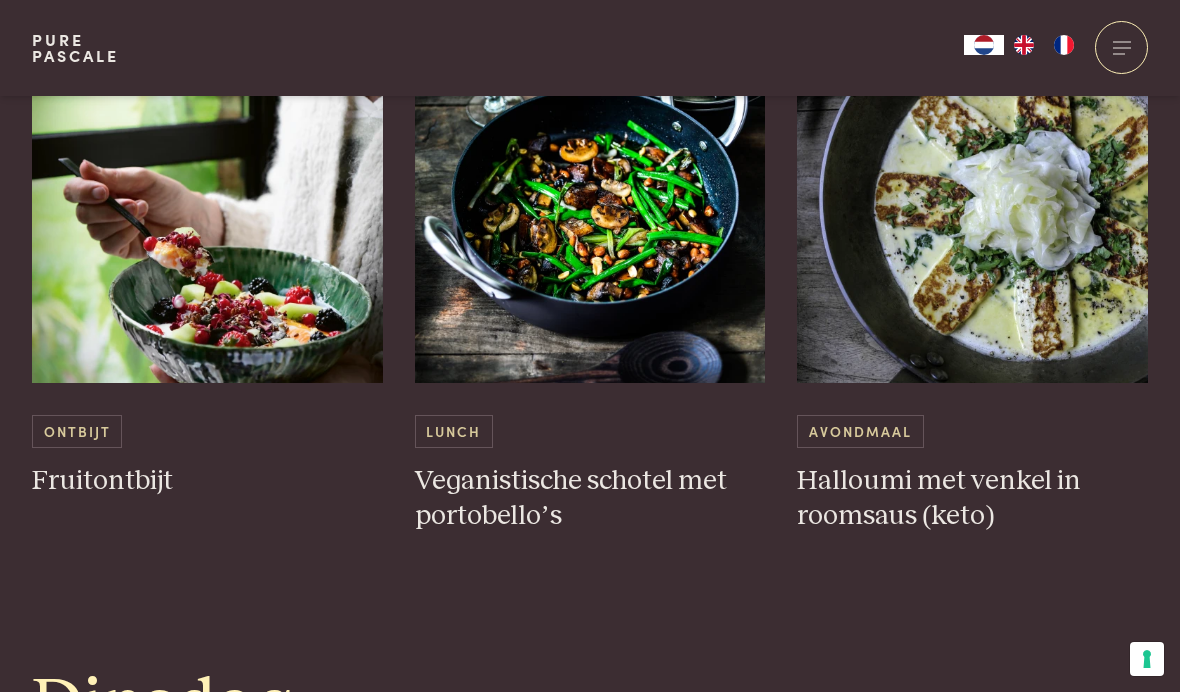 click on "Veganistische schotel met portobello’s" at bounding box center [590, 498] 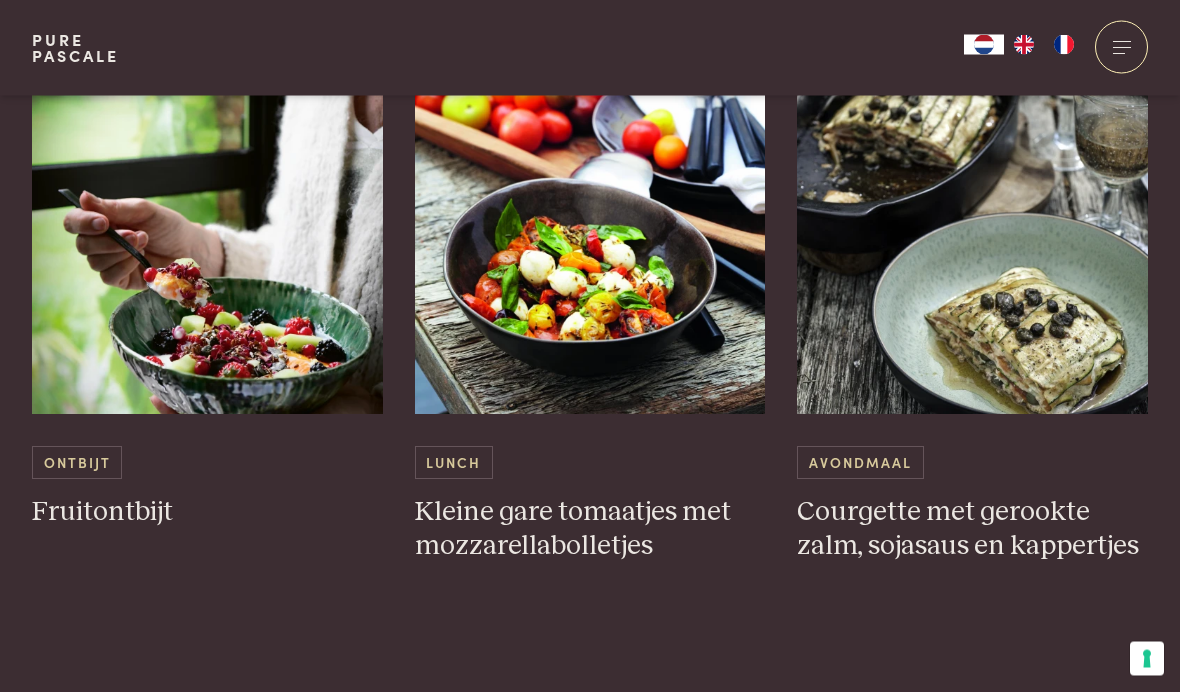 scroll, scrollTop: 1886, scrollLeft: 0, axis: vertical 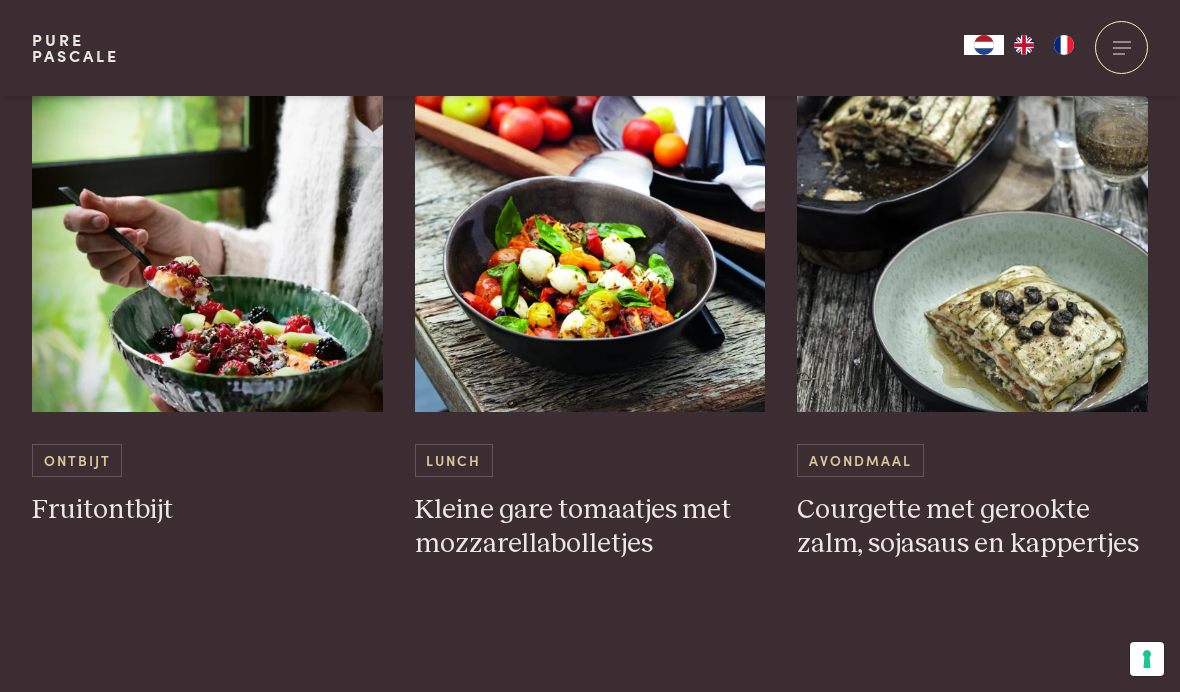 click on "Courgette met gerookte zalm, sojasaus en kappertjes" at bounding box center [972, 527] 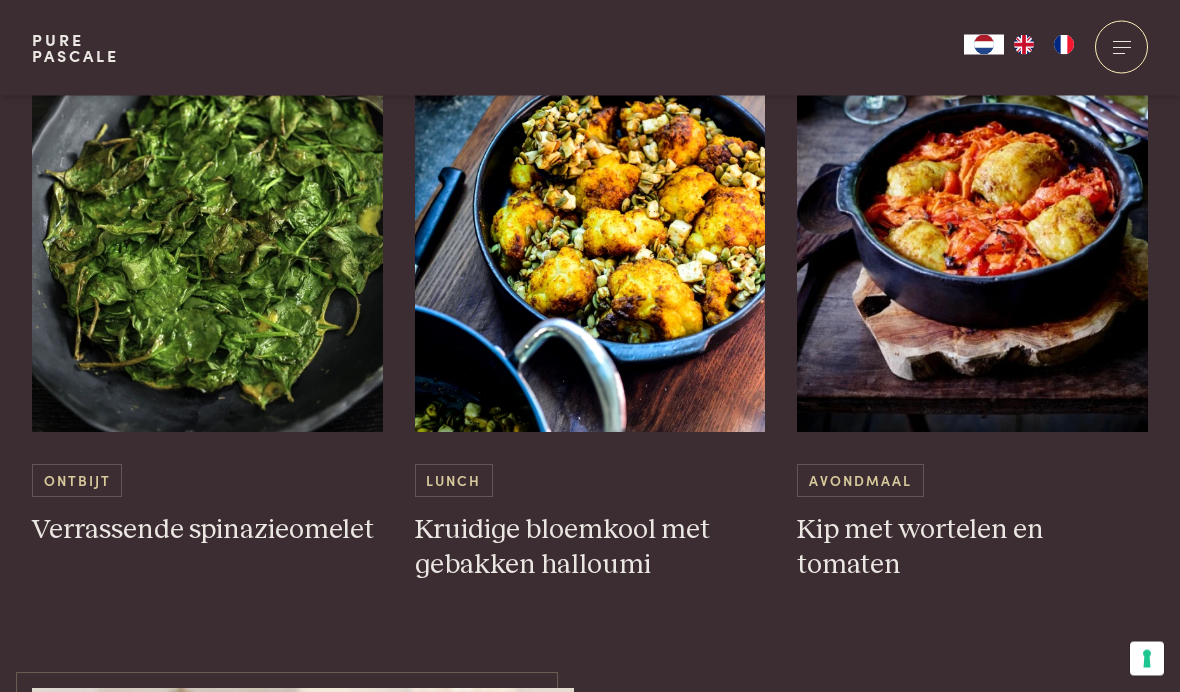 scroll, scrollTop: 5902, scrollLeft: 0, axis: vertical 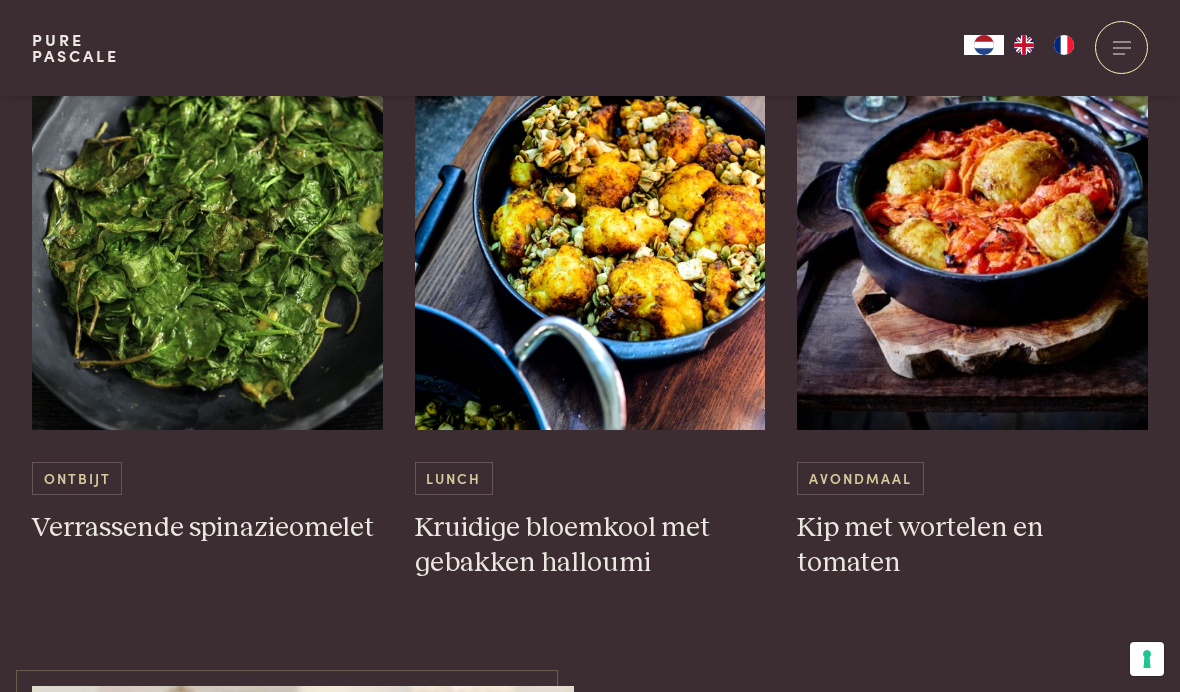 click on "Kruidige bloemkool met gebakken halloumi" at bounding box center [590, 545] 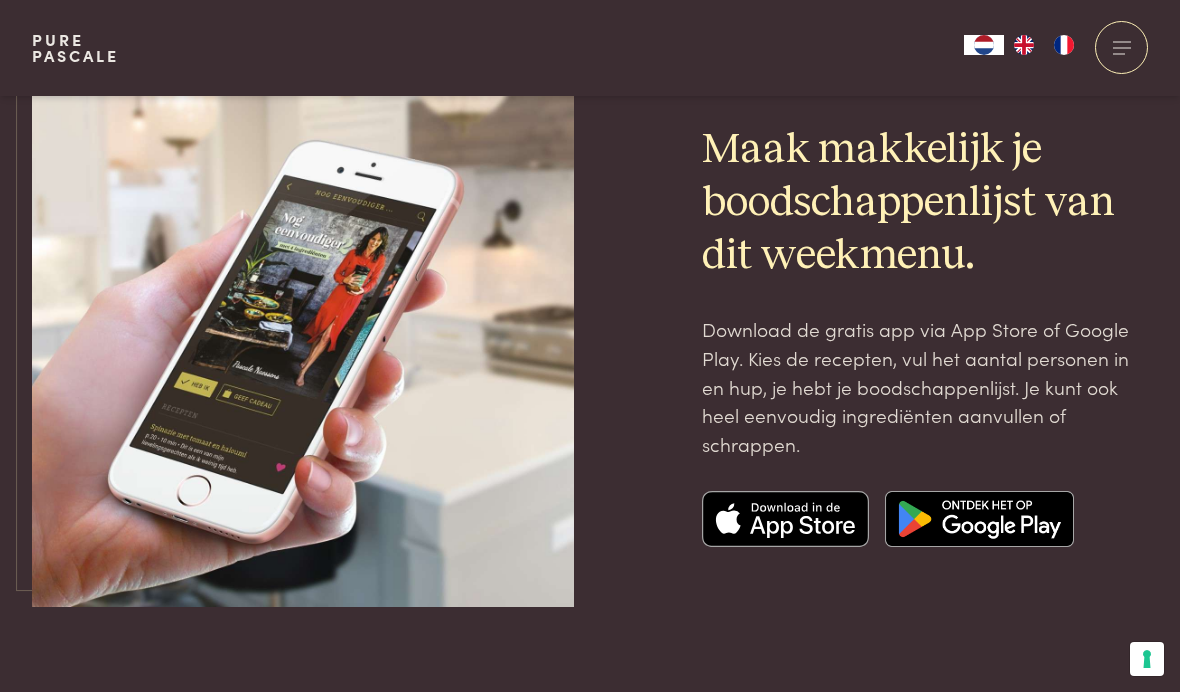 scroll, scrollTop: 6526, scrollLeft: 0, axis: vertical 